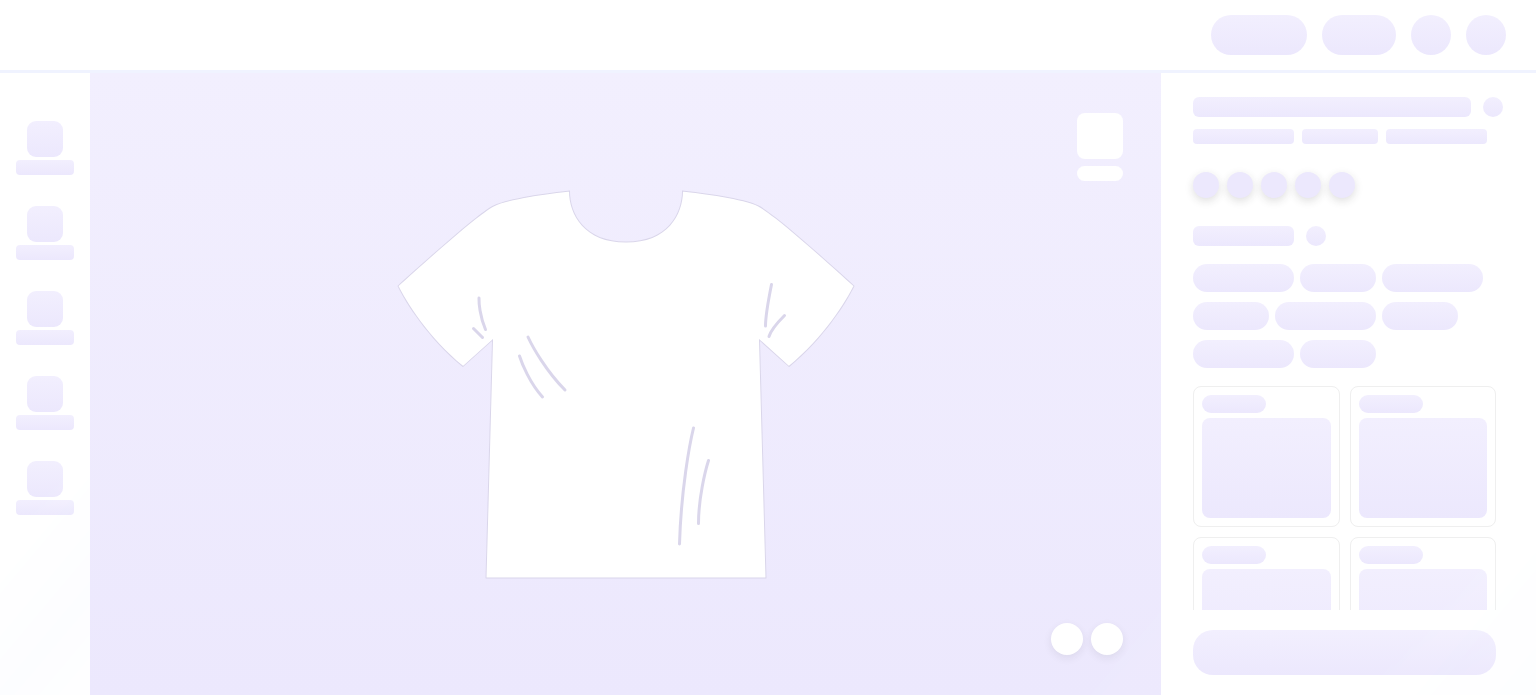 scroll, scrollTop: 0, scrollLeft: 0, axis: both 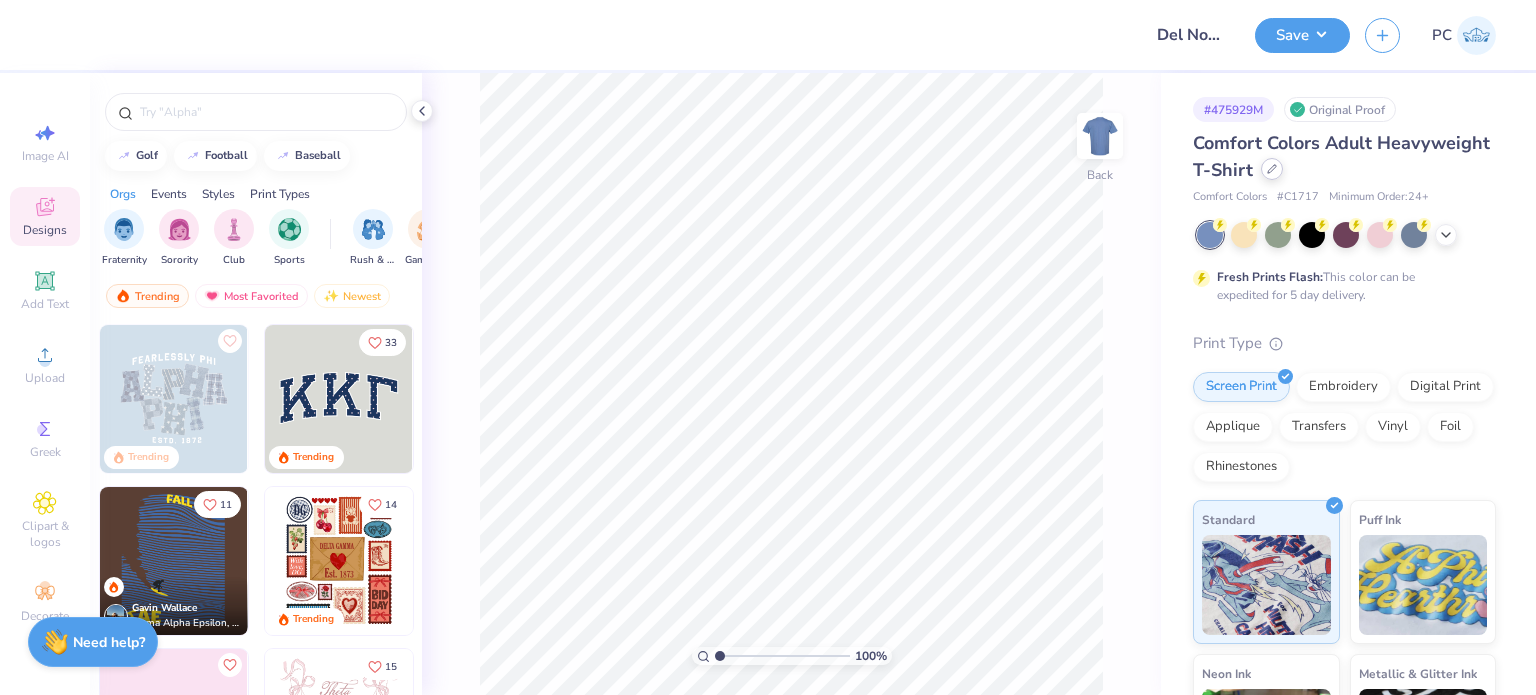 click 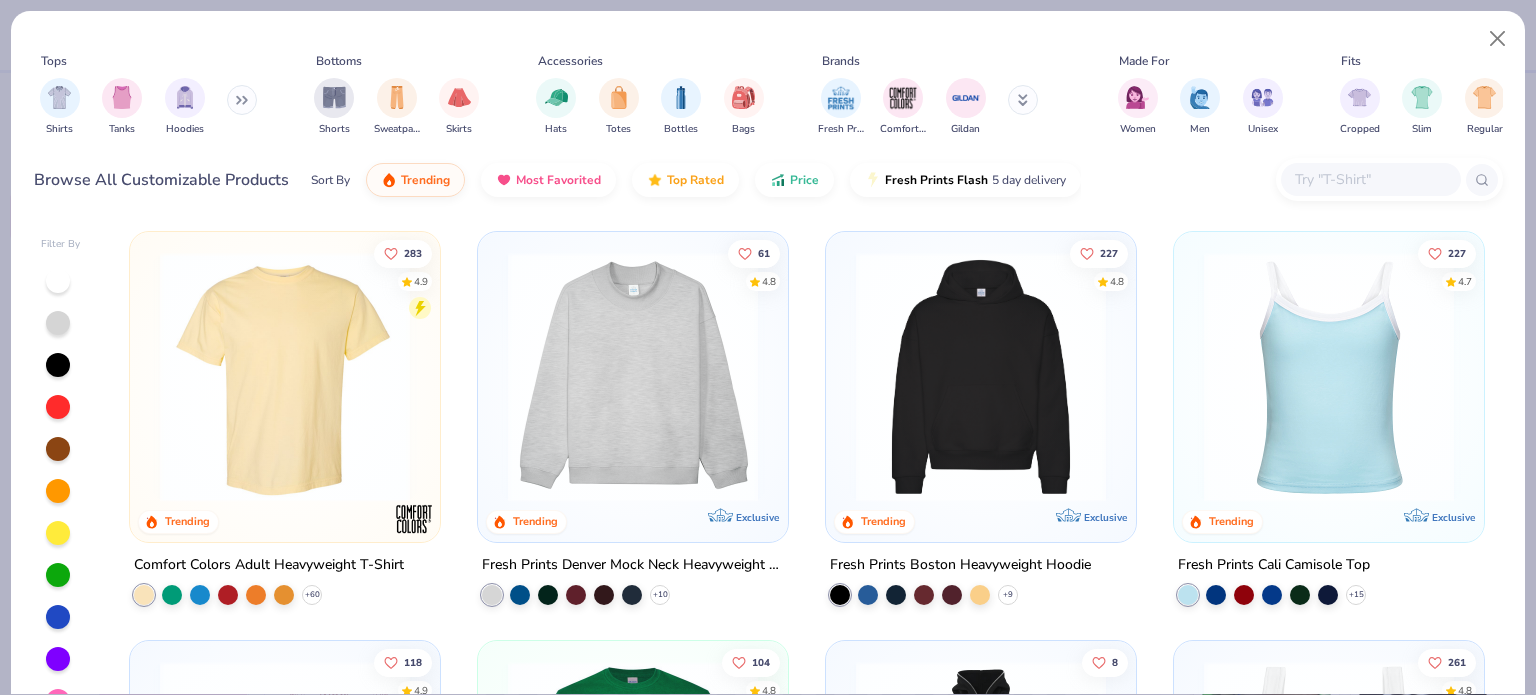 click at bounding box center (1370, 179) 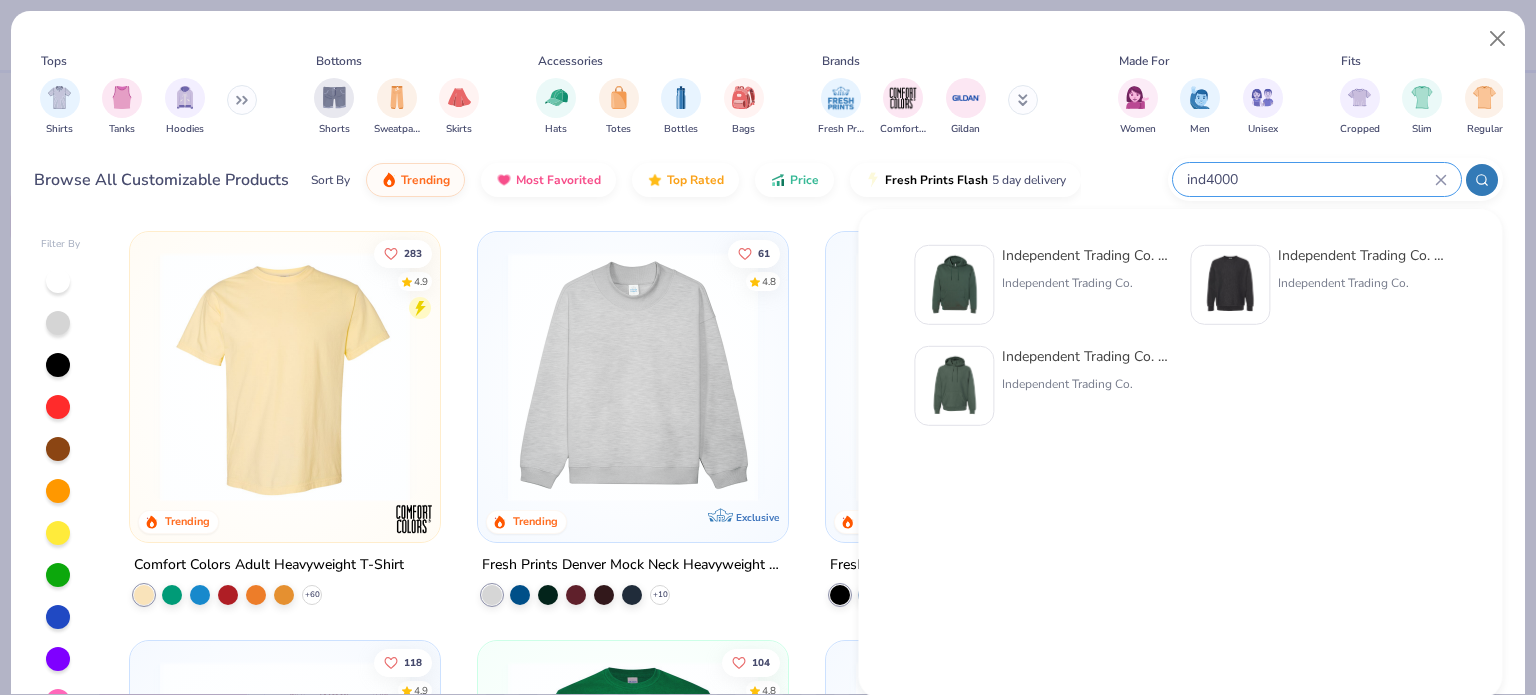 type on "ind4000" 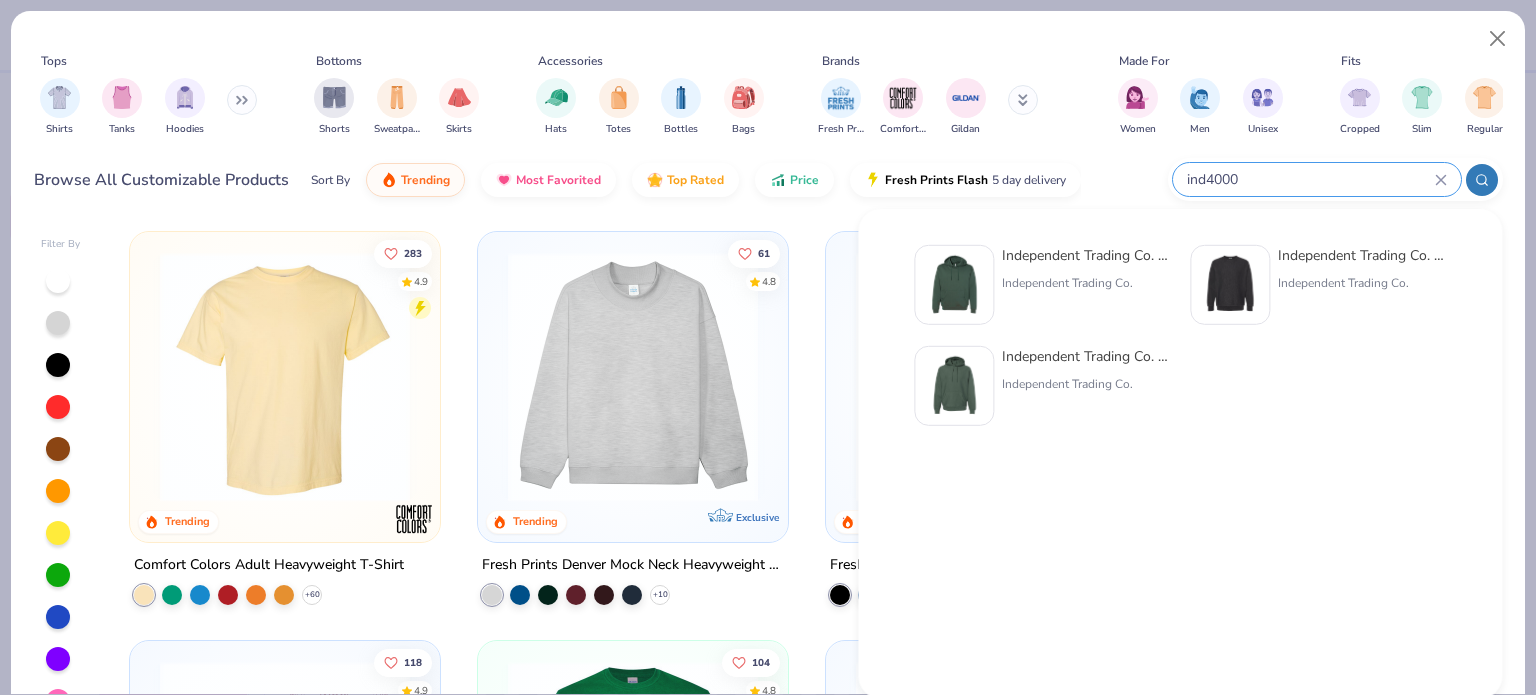 click at bounding box center (954, 285) 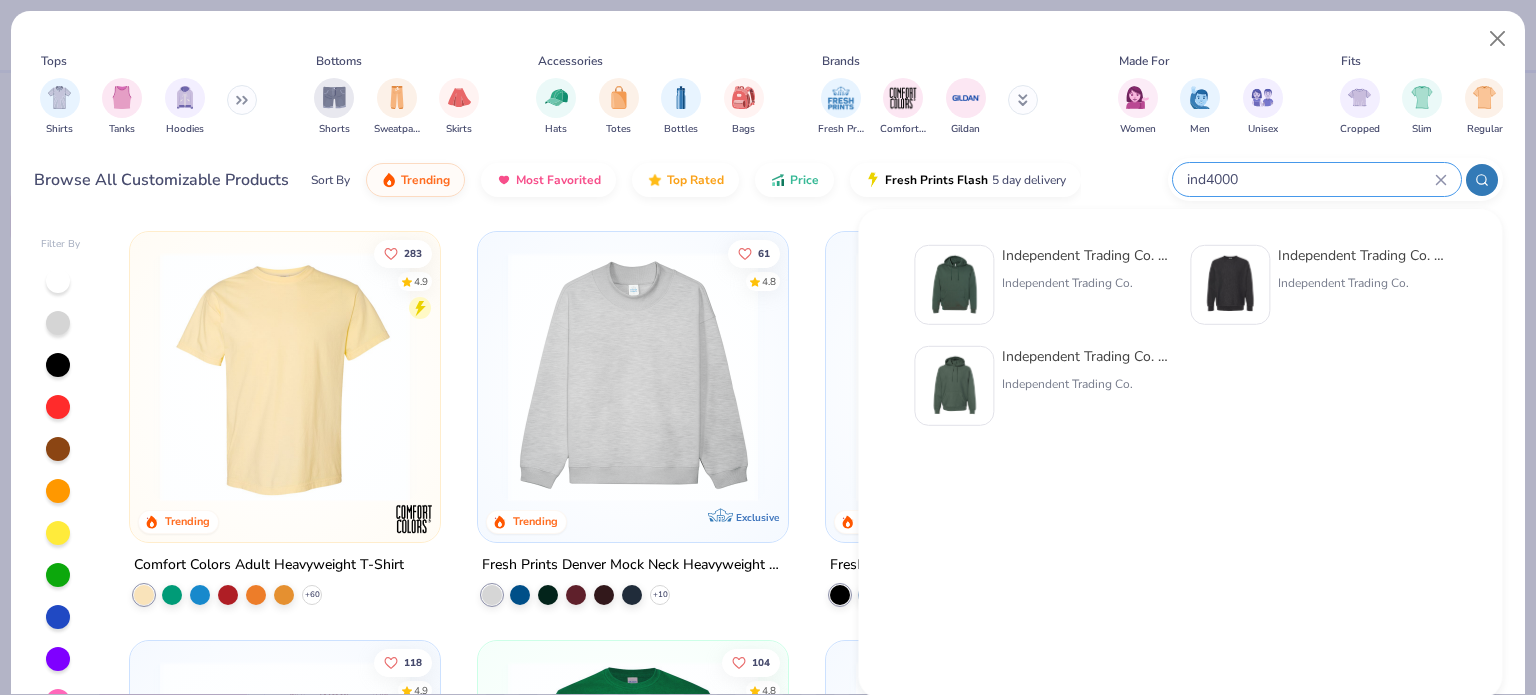type 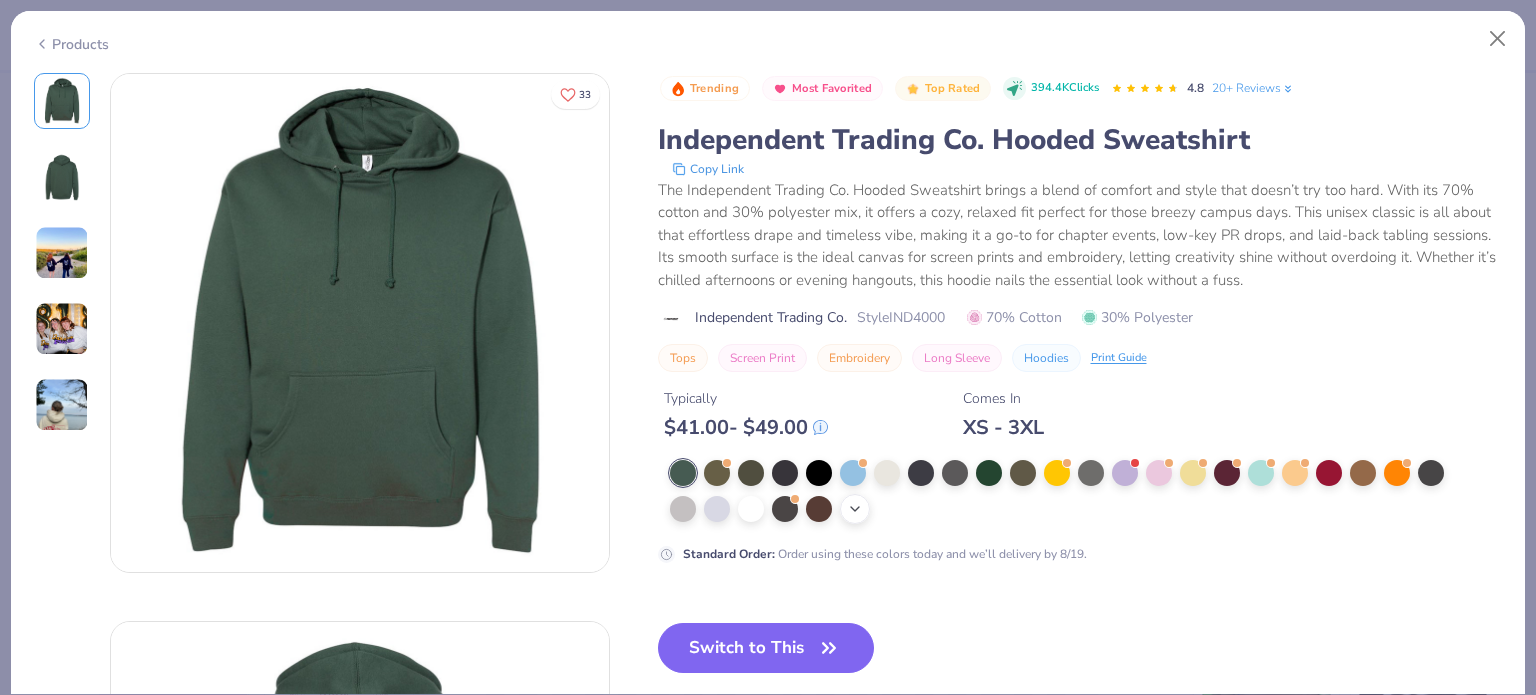 click 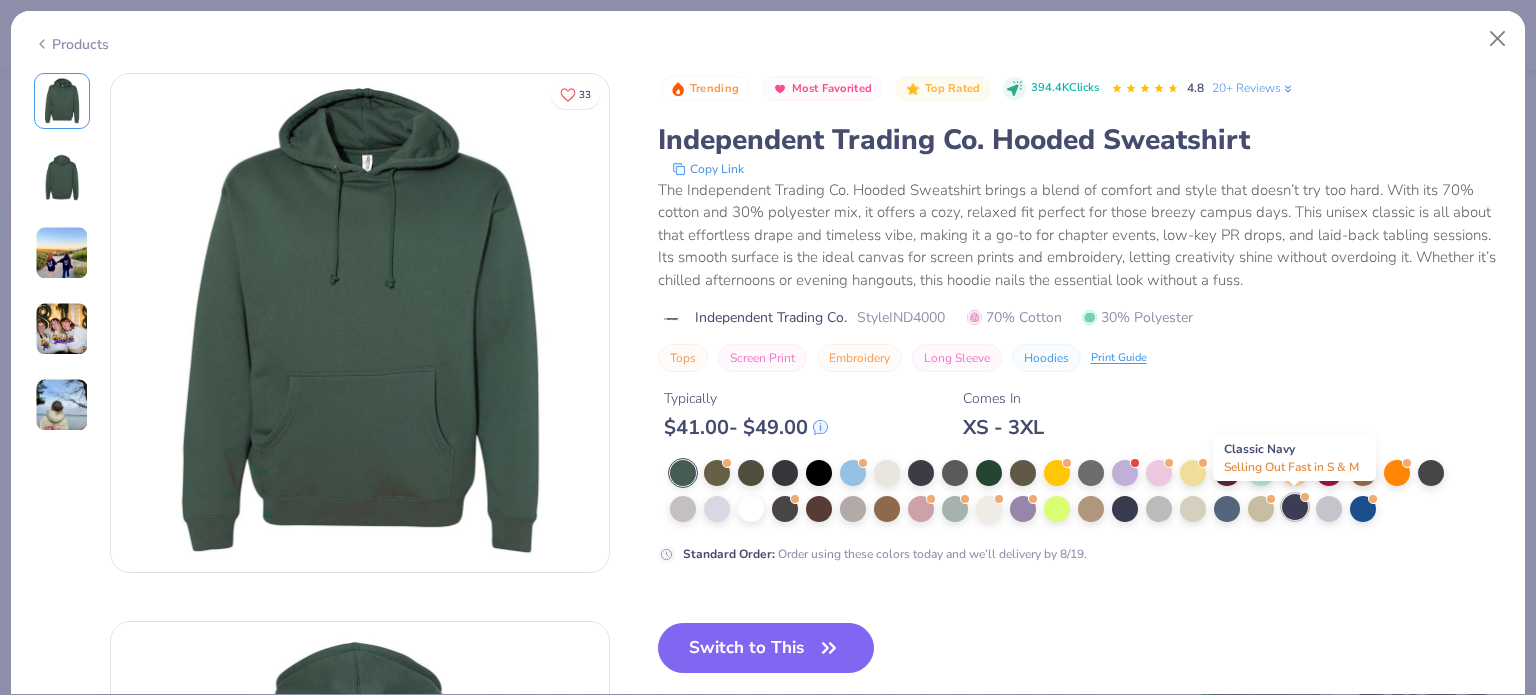 click at bounding box center (1295, 507) 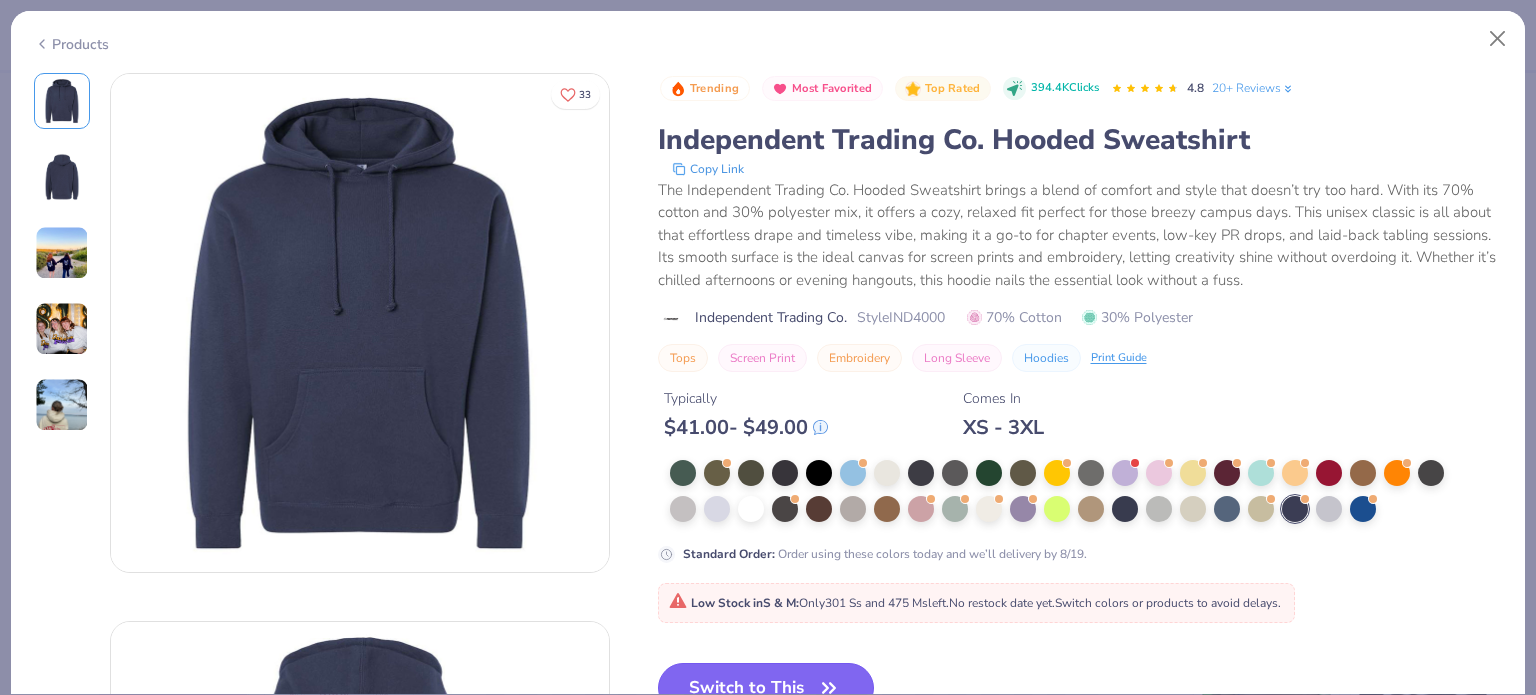 click on "Switch to This" at bounding box center [766, 688] 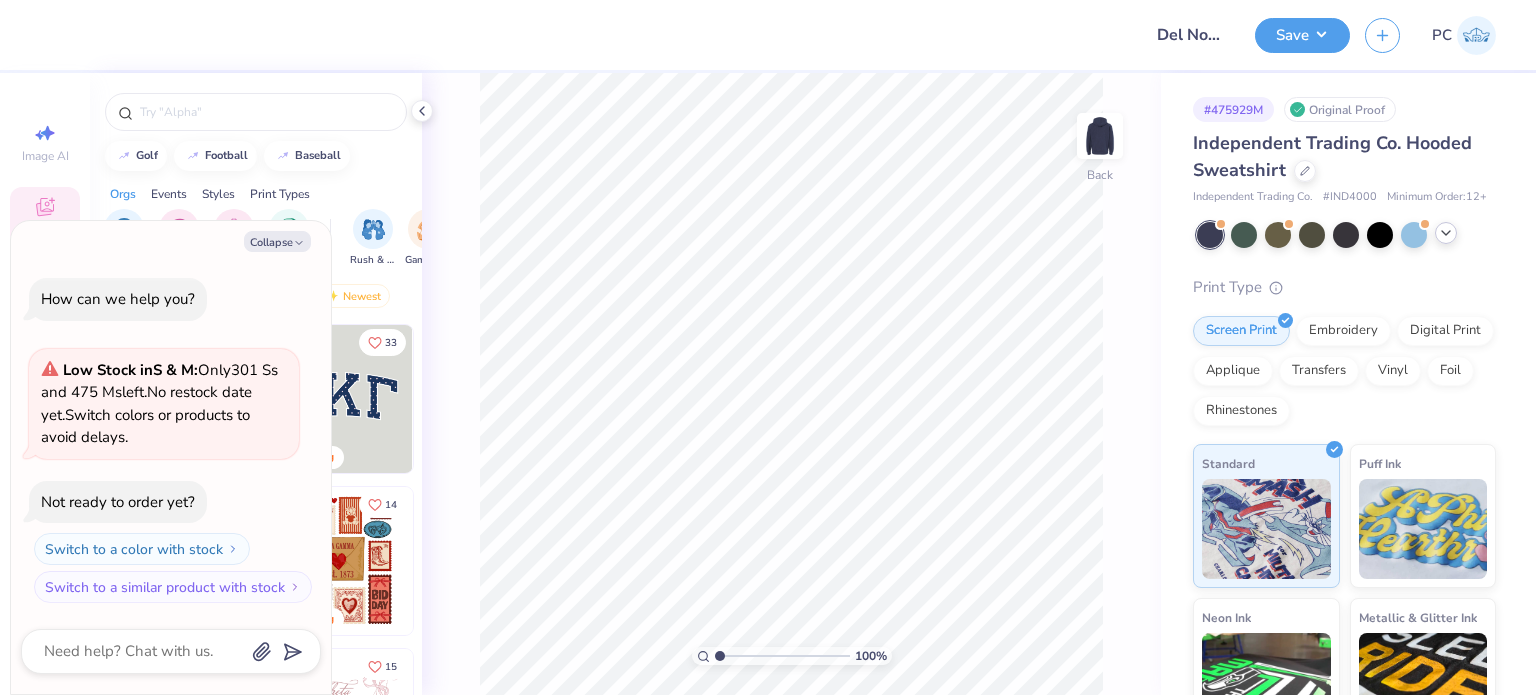 click at bounding box center (1446, 233) 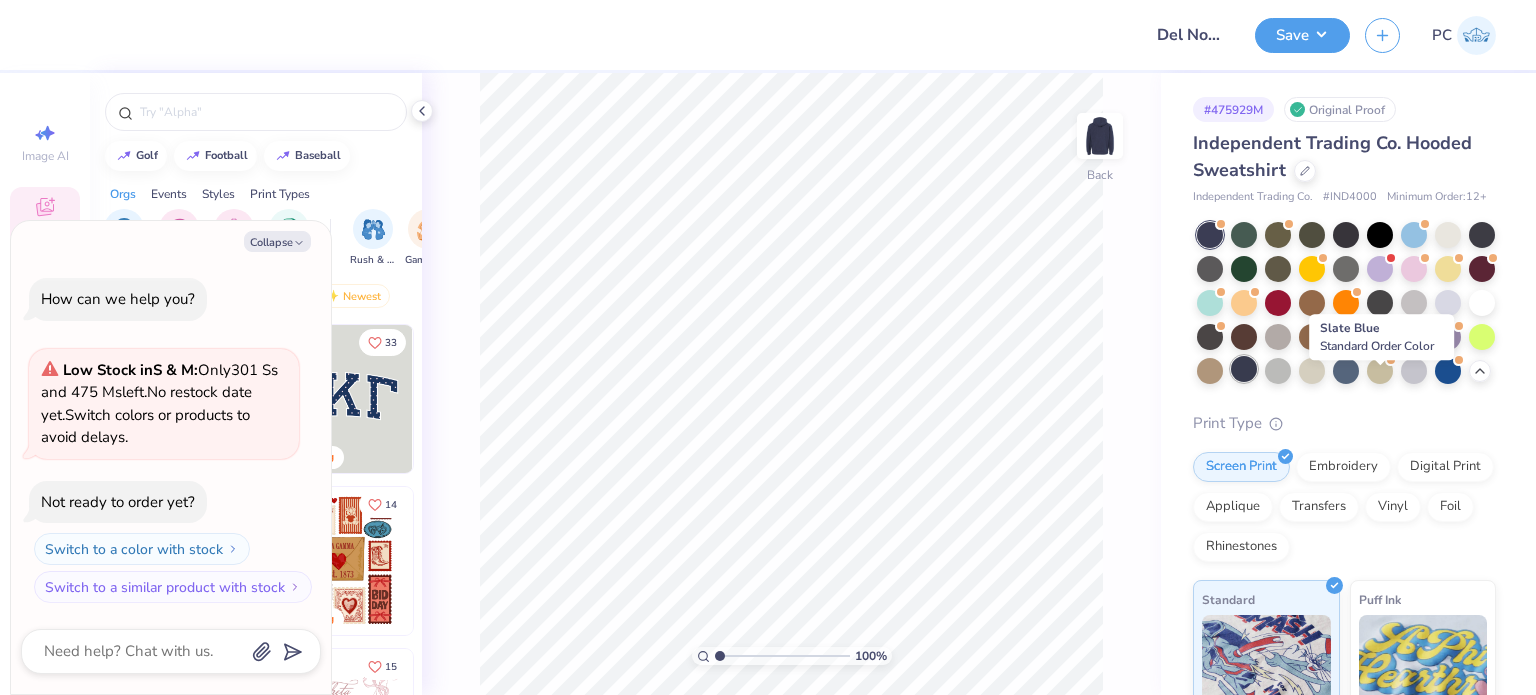 click at bounding box center (1244, 369) 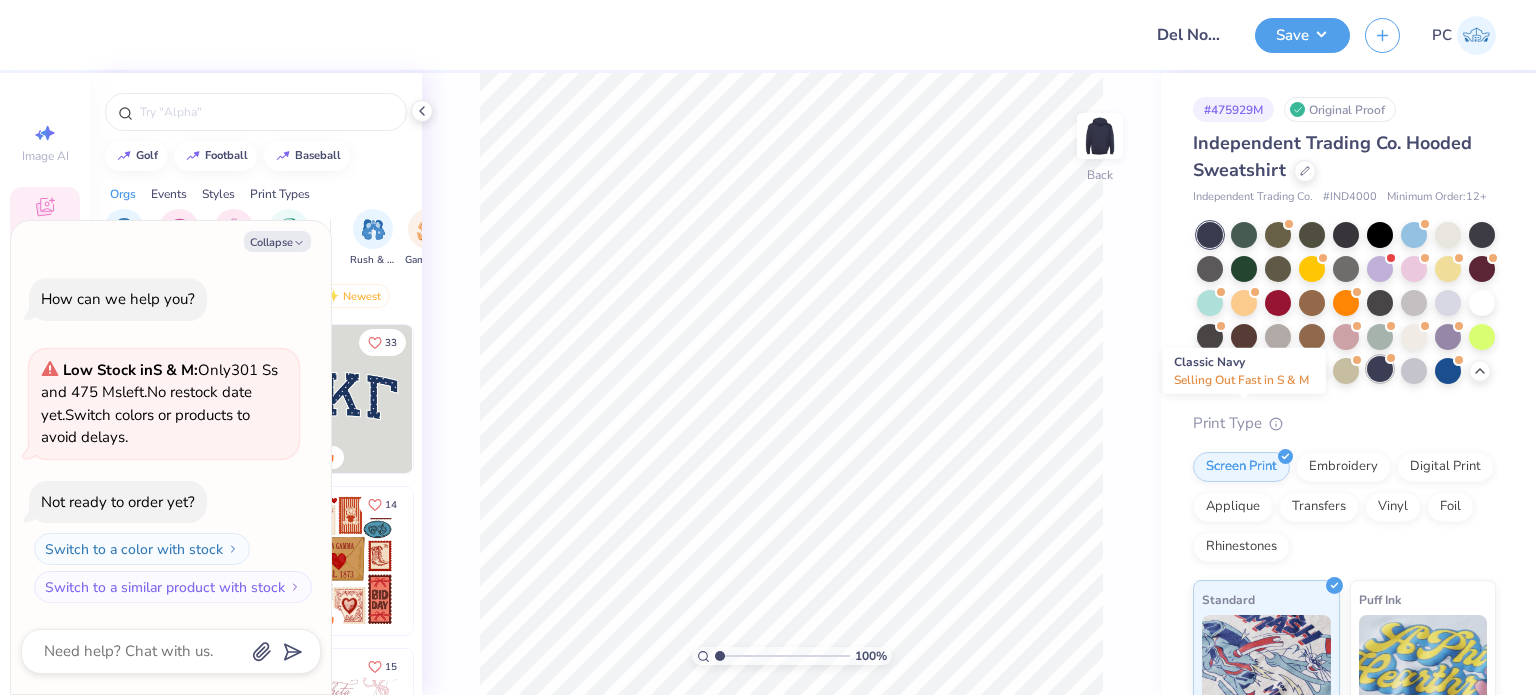 click at bounding box center (1380, 369) 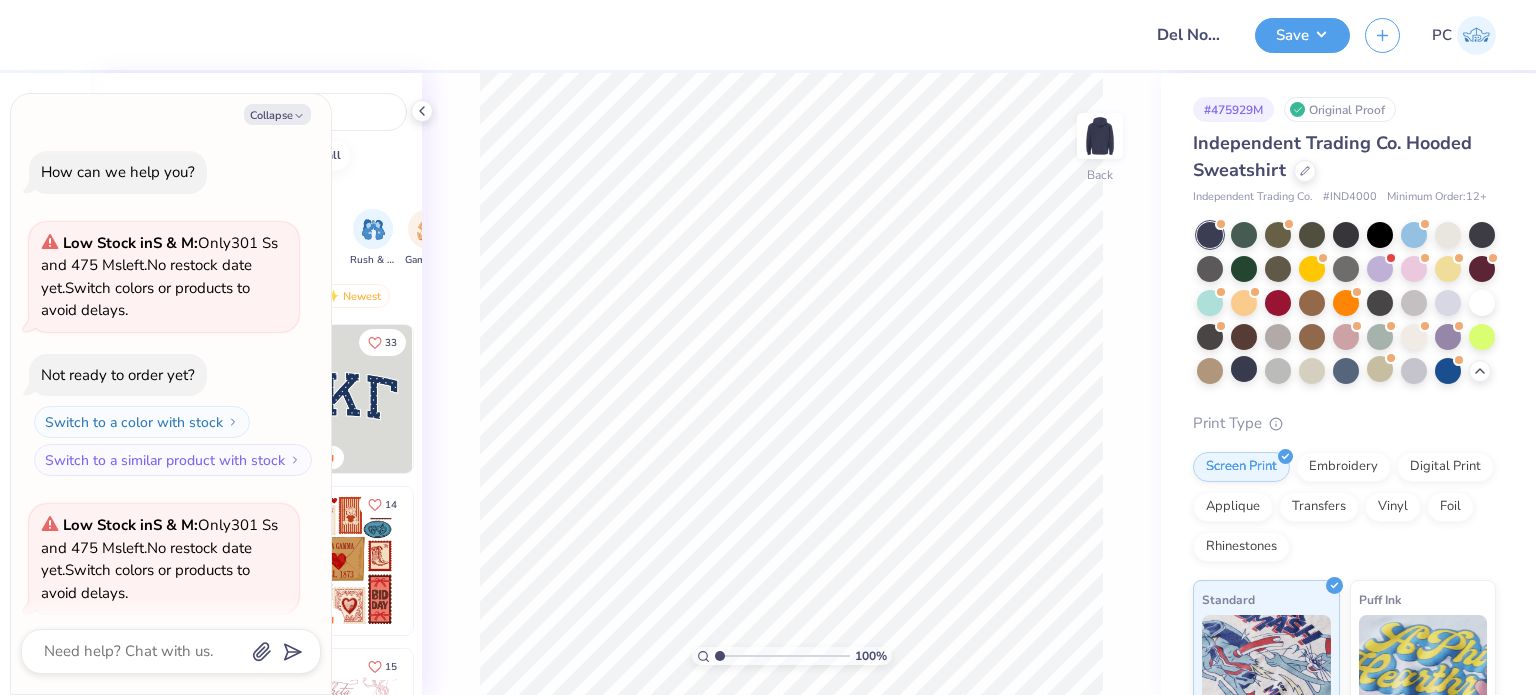 scroll, scrollTop: 154, scrollLeft: 0, axis: vertical 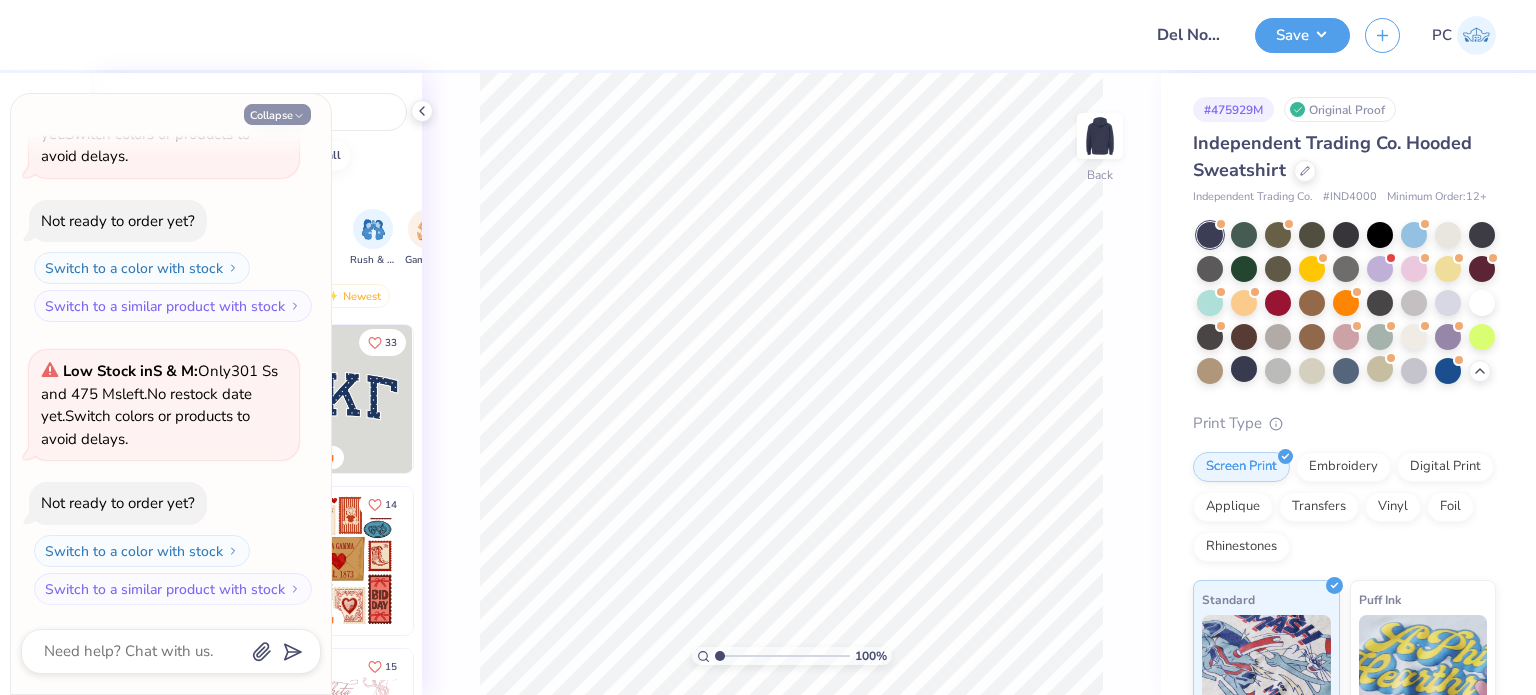 click on "Collapse" at bounding box center (277, 114) 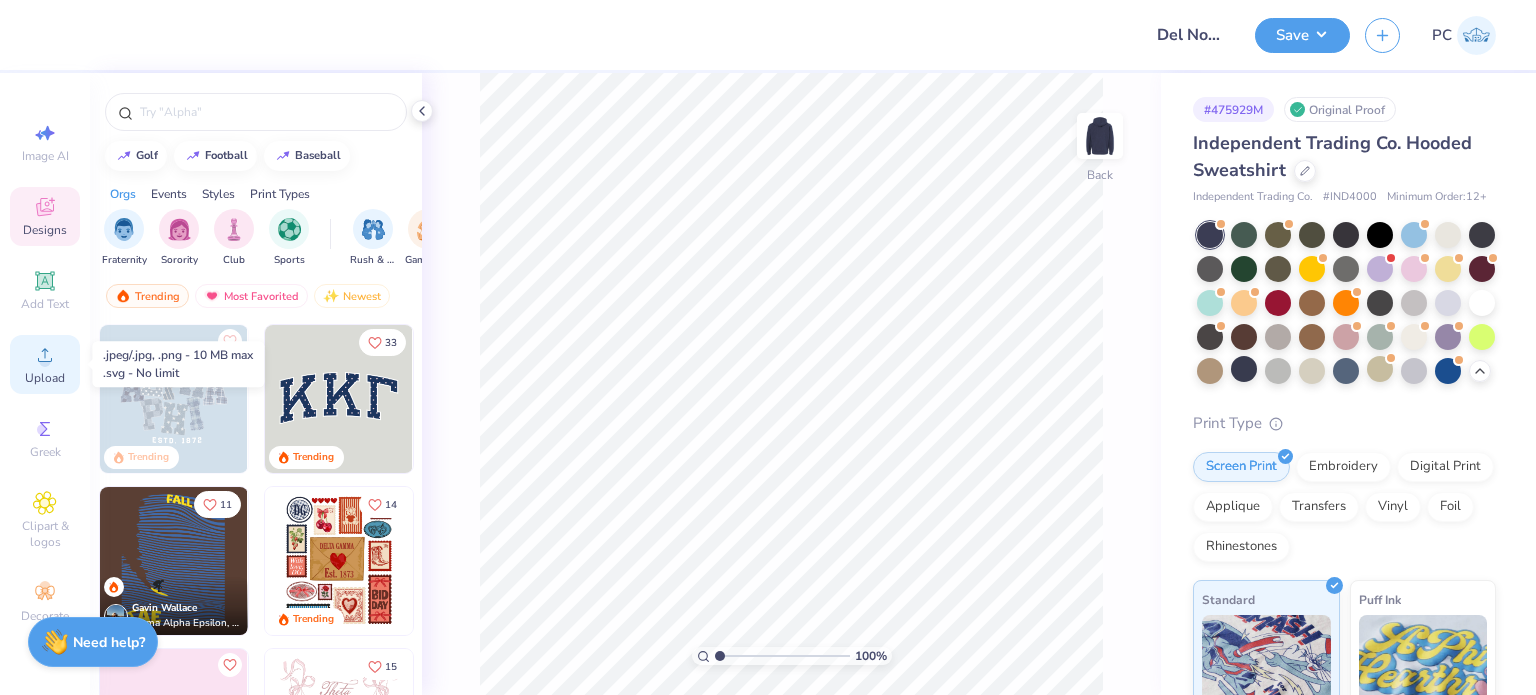 click on "Upload" at bounding box center [45, 364] 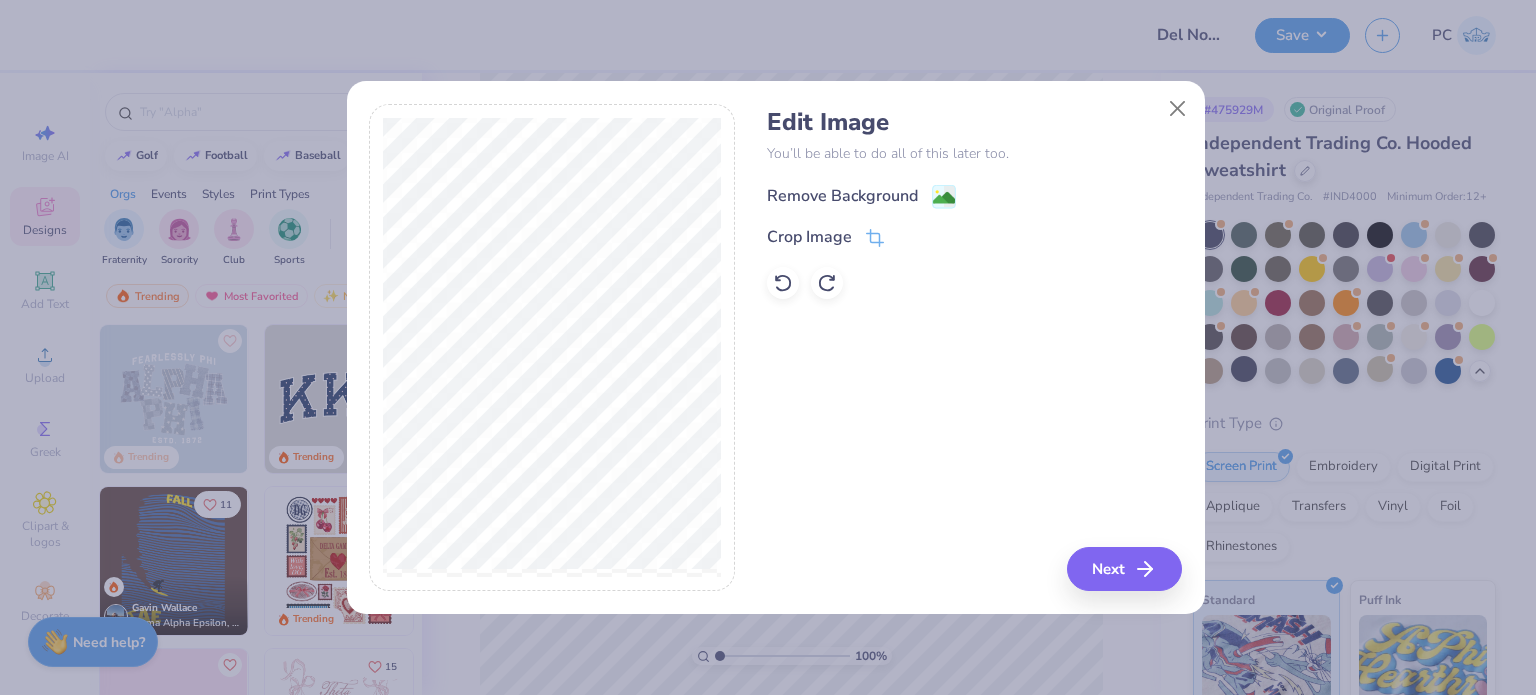 click 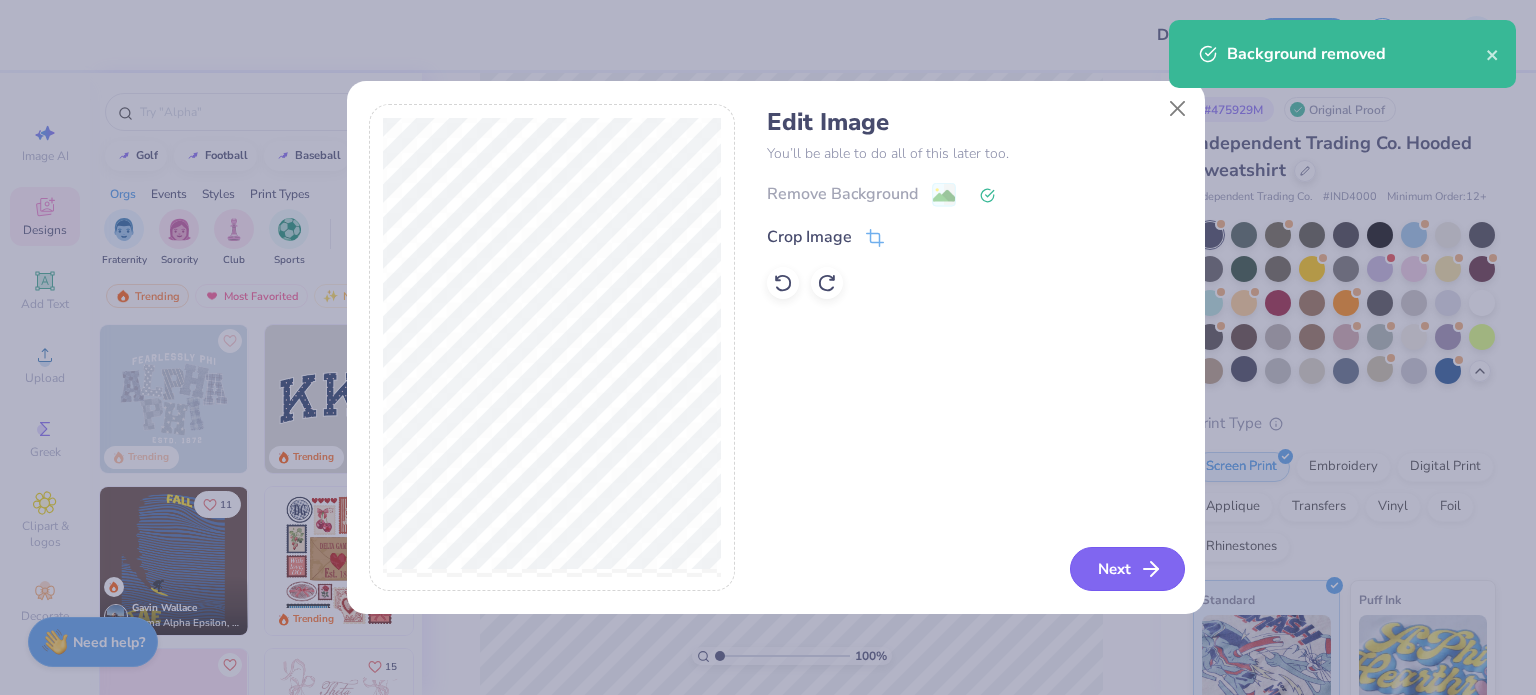 click on "Next" at bounding box center (1127, 569) 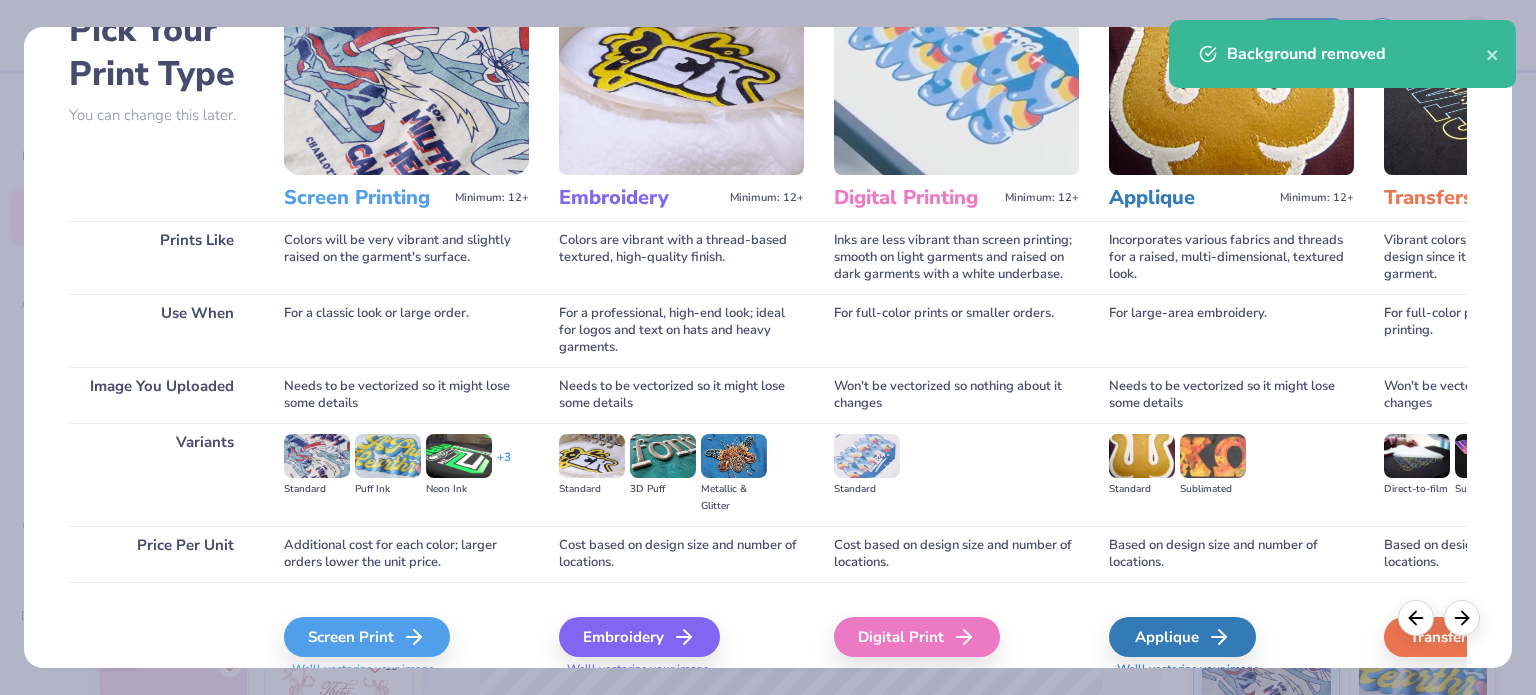 scroll, scrollTop: 201, scrollLeft: 0, axis: vertical 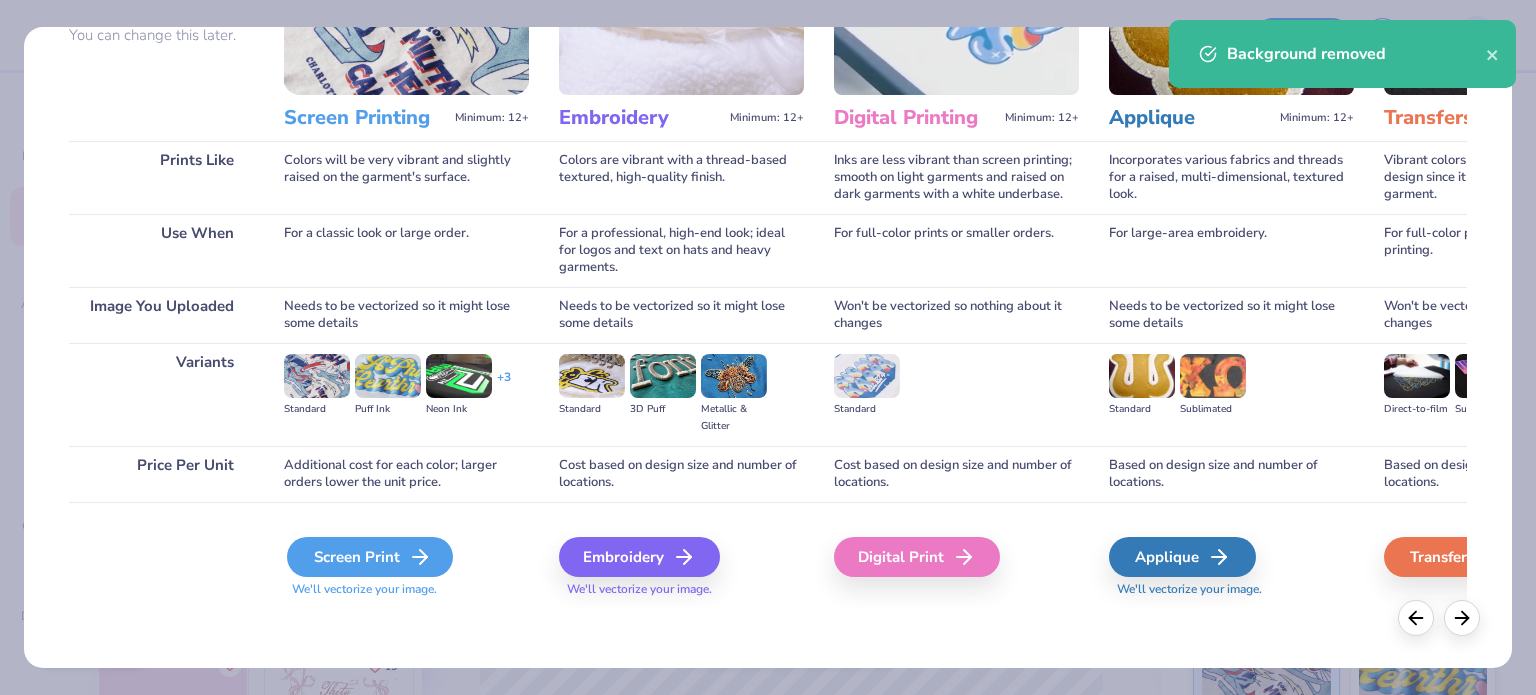 click on "Screen Print" at bounding box center [370, 557] 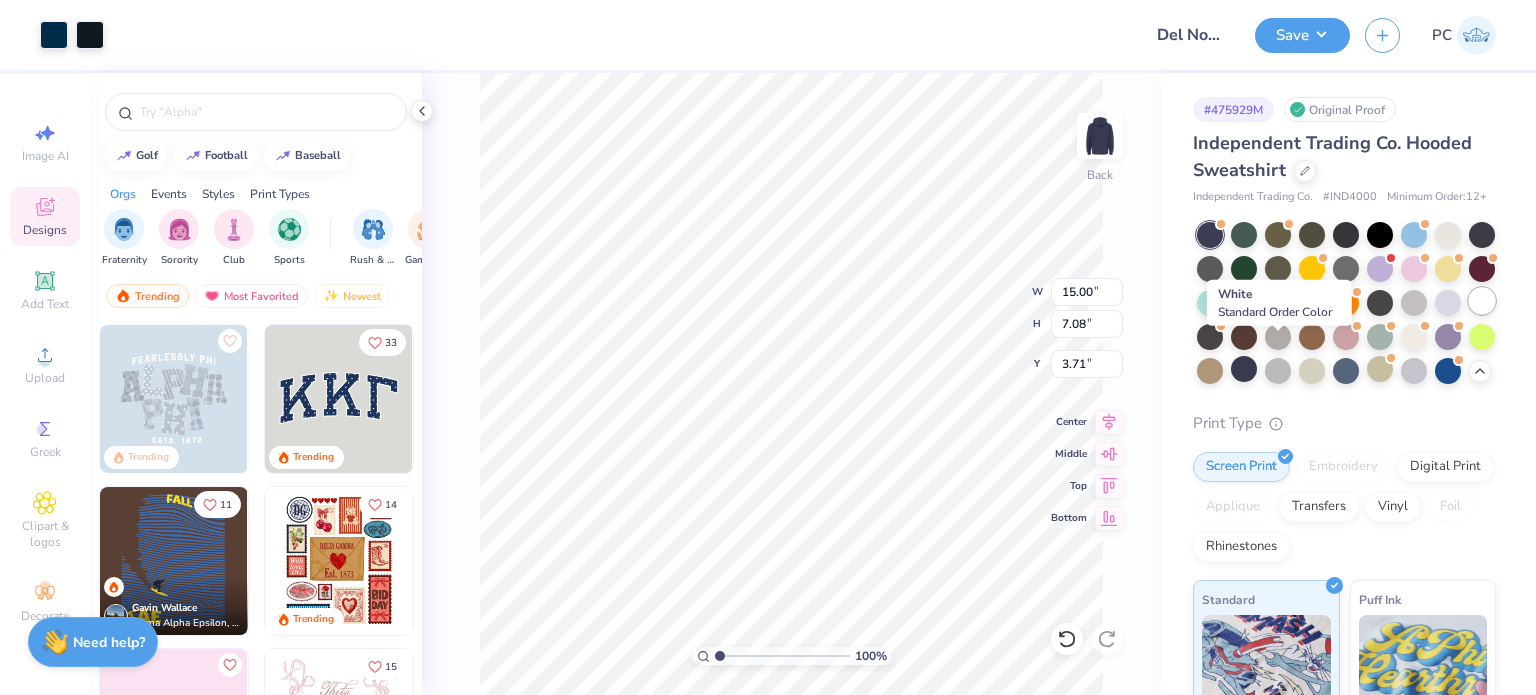 click at bounding box center [1482, 301] 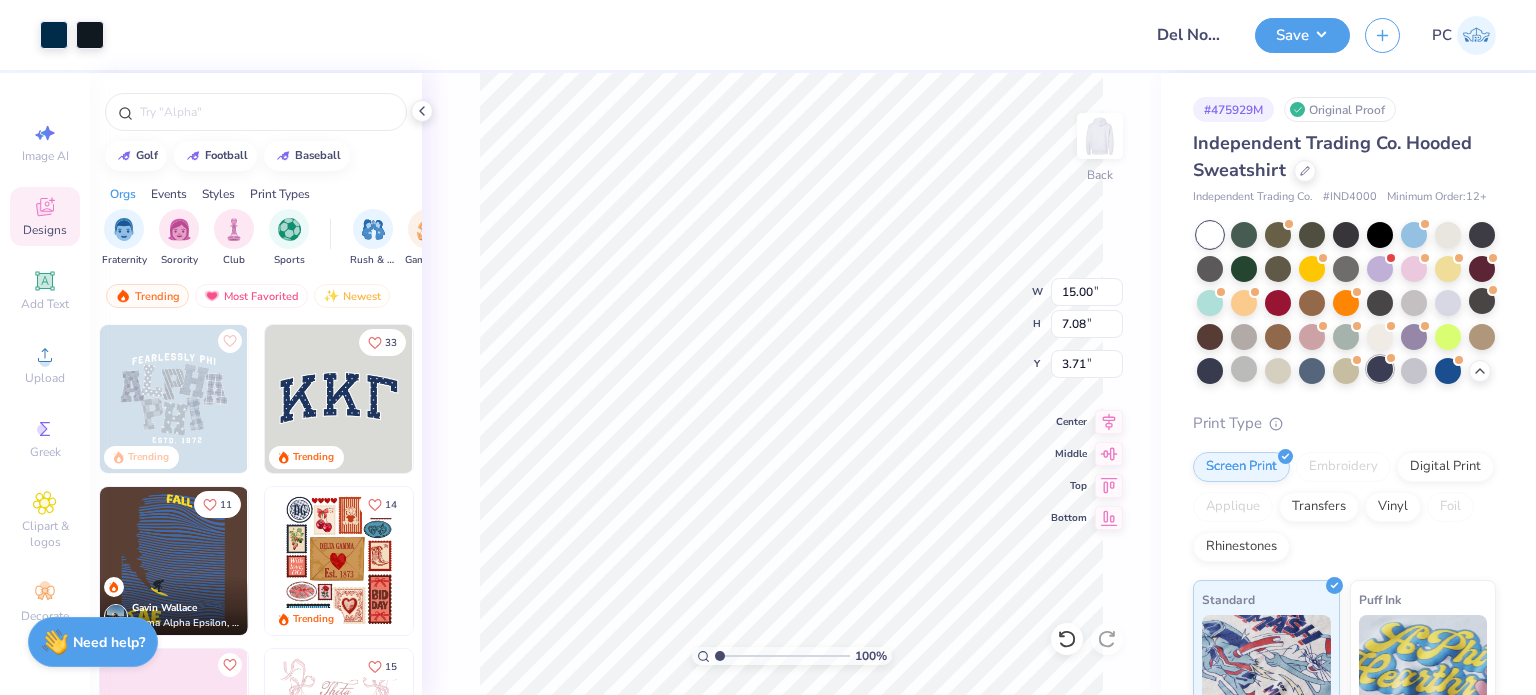 click at bounding box center [1380, 369] 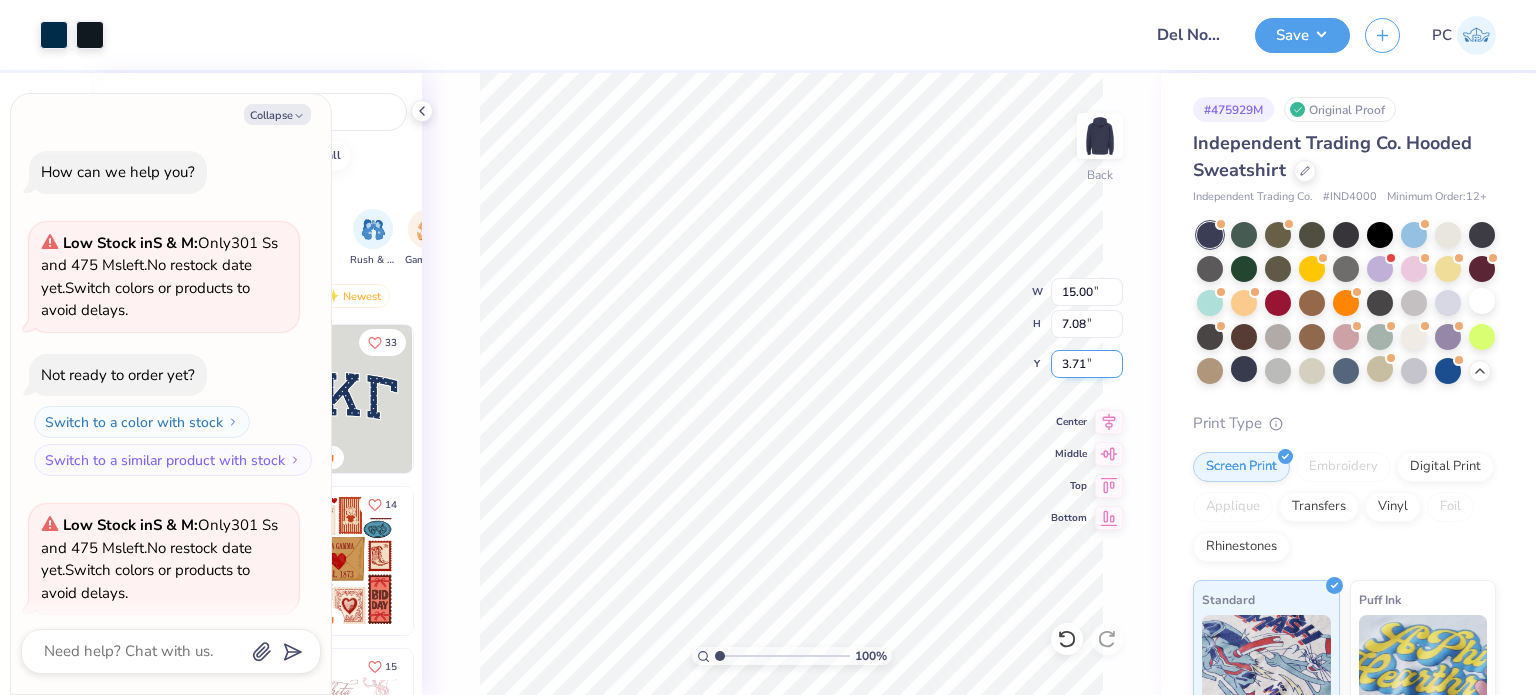 scroll, scrollTop: 437, scrollLeft: 0, axis: vertical 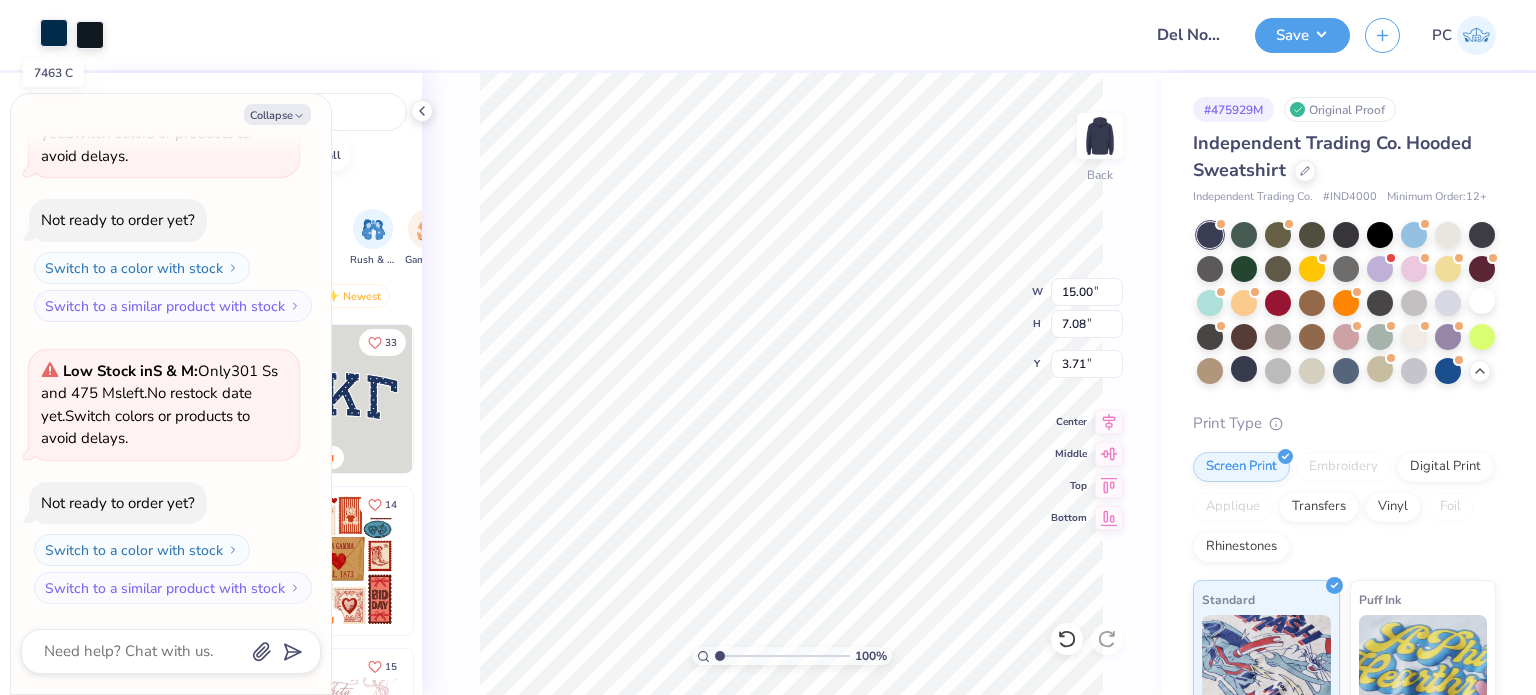 click at bounding box center (54, 33) 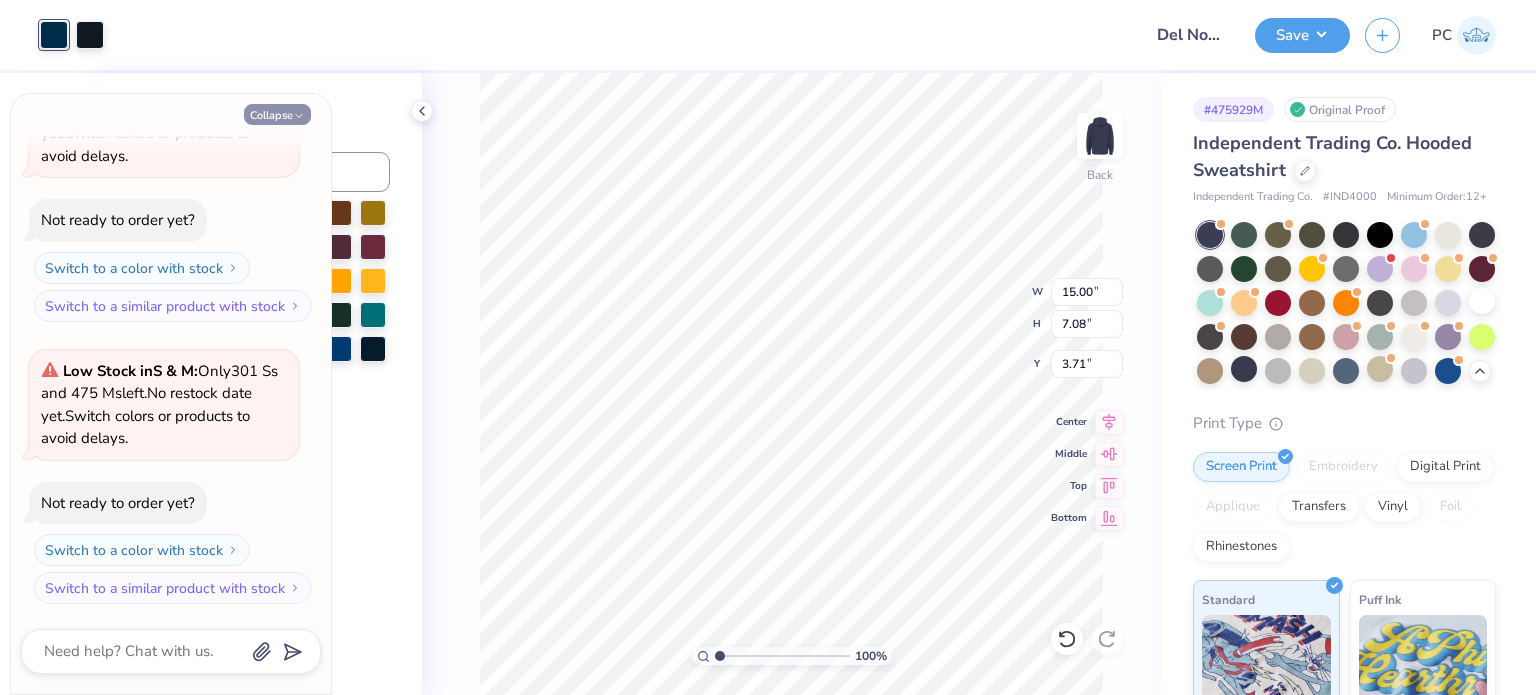click on "Collapse" at bounding box center (277, 114) 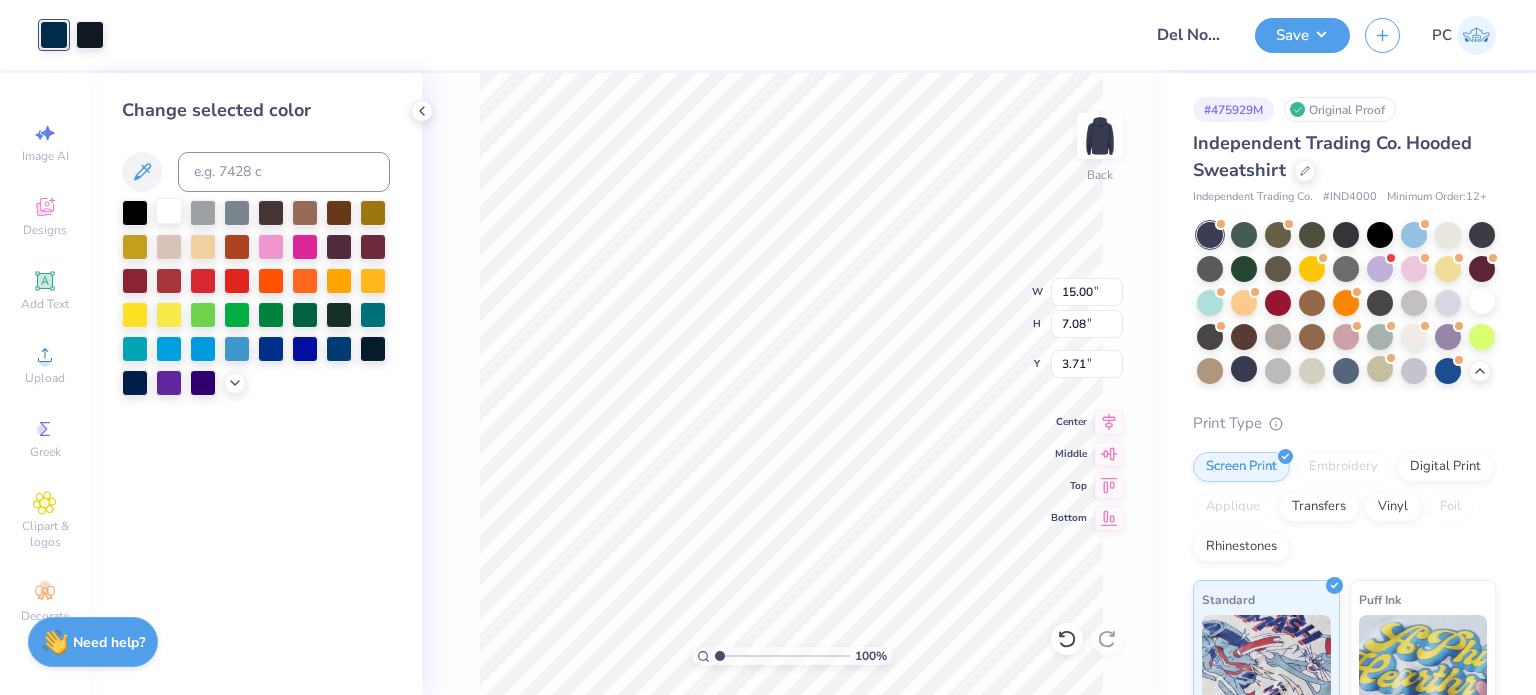 click at bounding box center [169, 211] 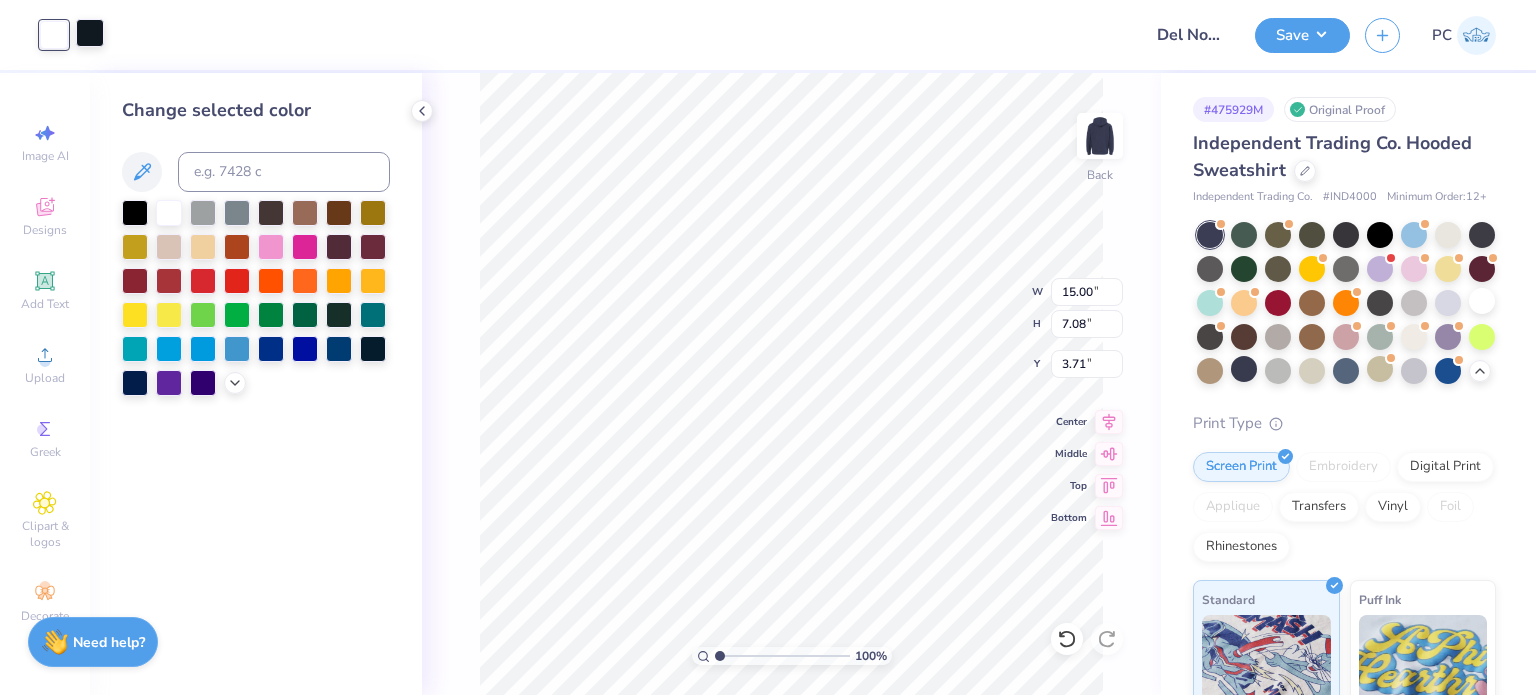 click at bounding box center (90, 33) 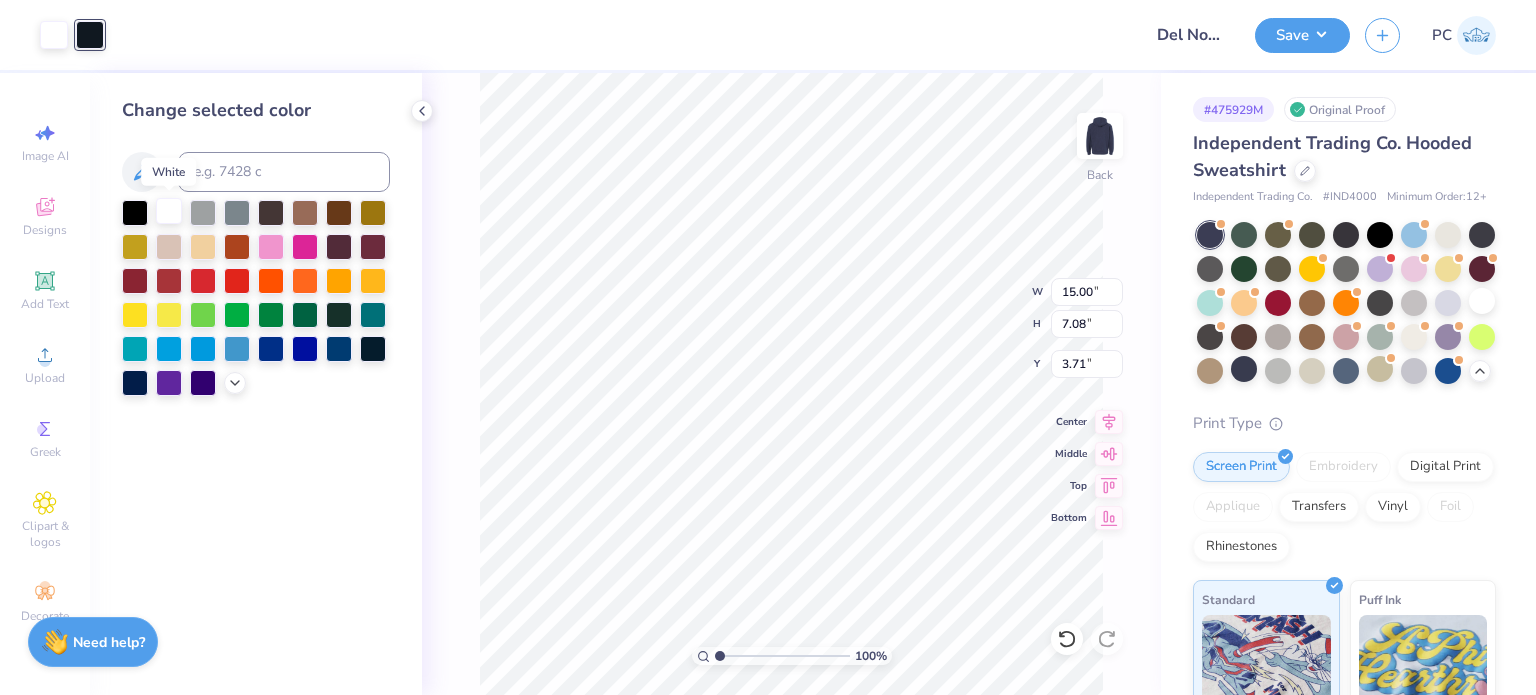 click at bounding box center [169, 211] 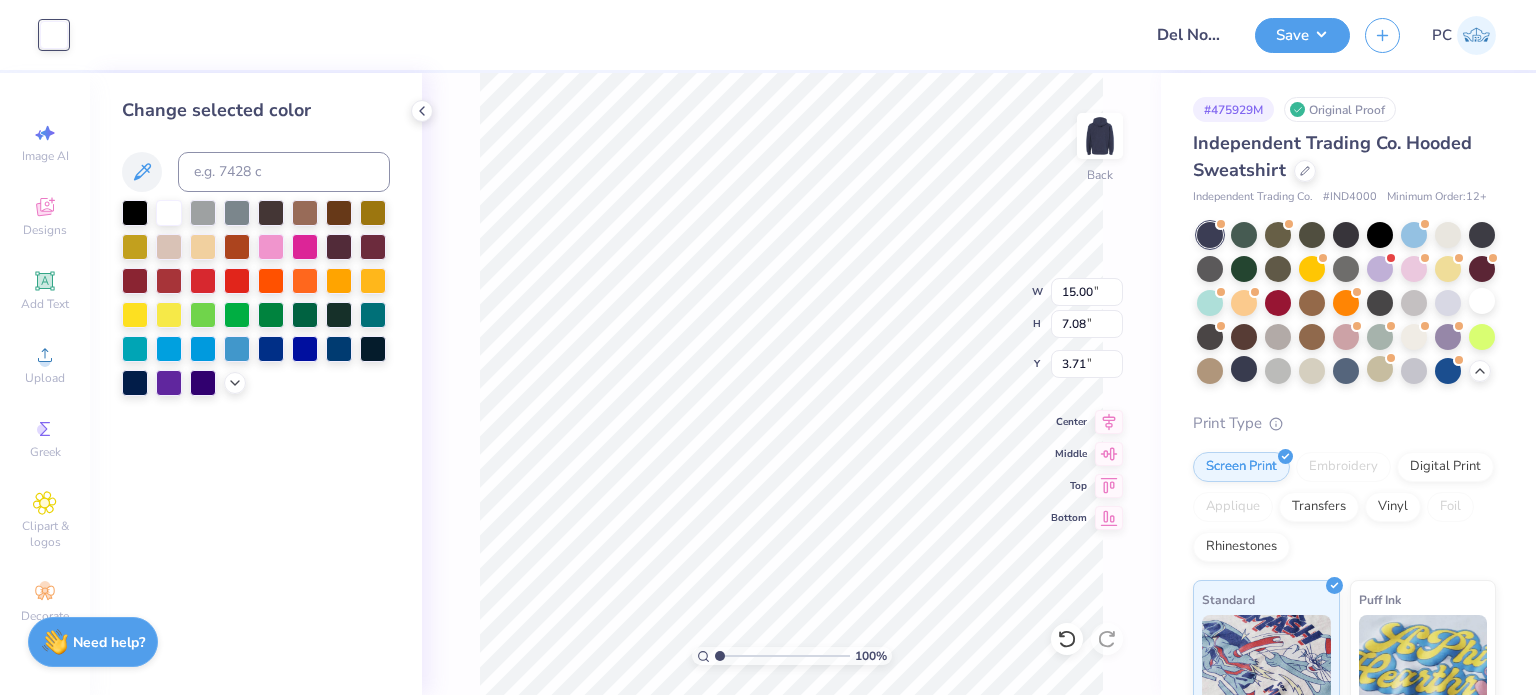 click on "100  % Back W 15.00 15.00 " H 7.08 7.08 " Y 3.71 3.71 " Center Middle Top Bottom" at bounding box center (791, 384) 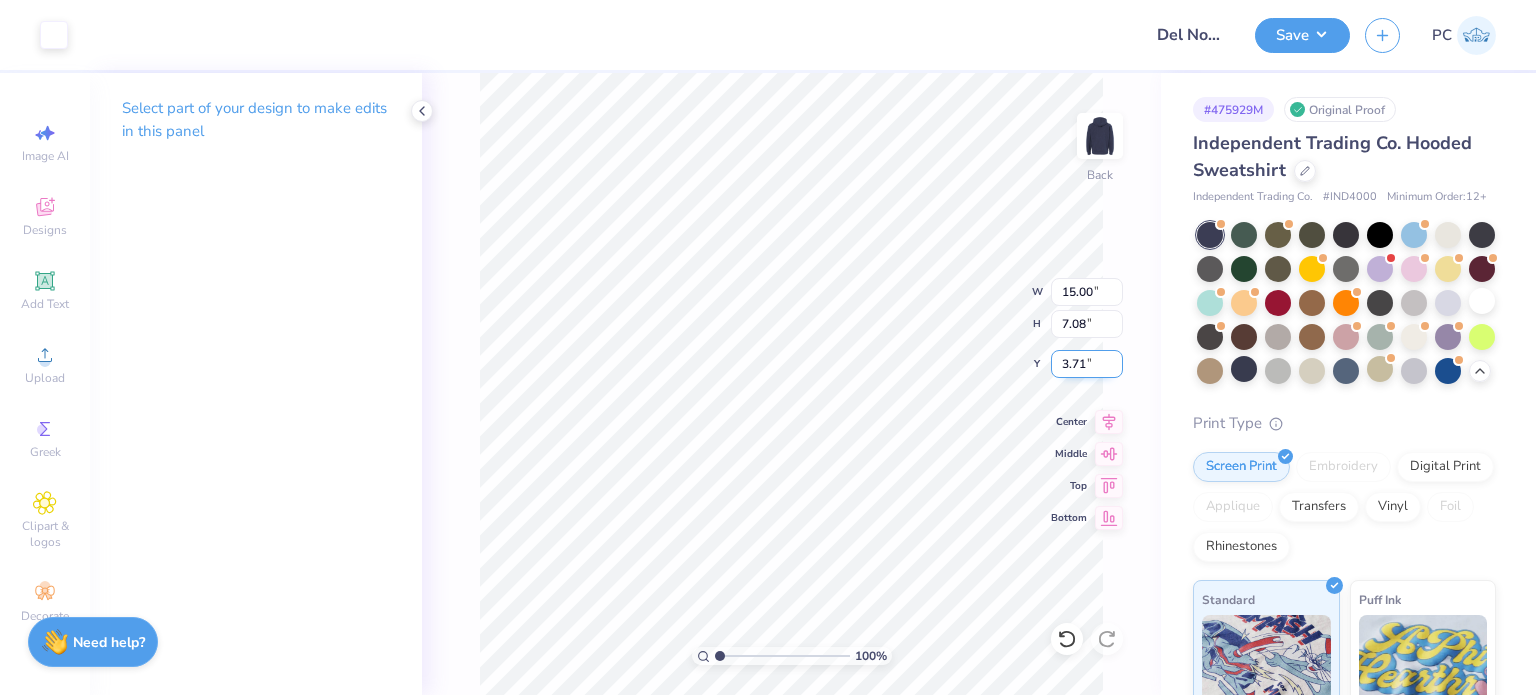 drag, startPoint x: 1092, startPoint y: 364, endPoint x: 1055, endPoint y: 367, distance: 37.12142 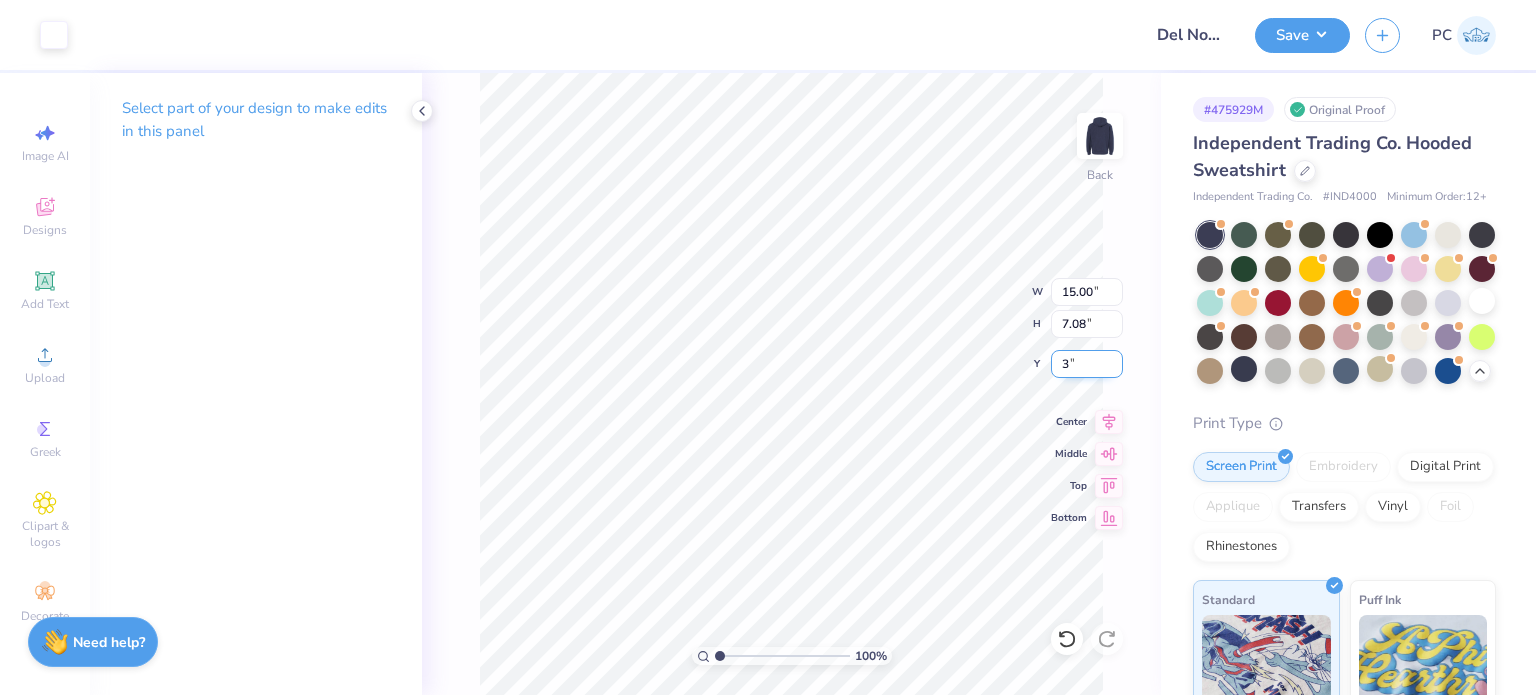type on "3.00" 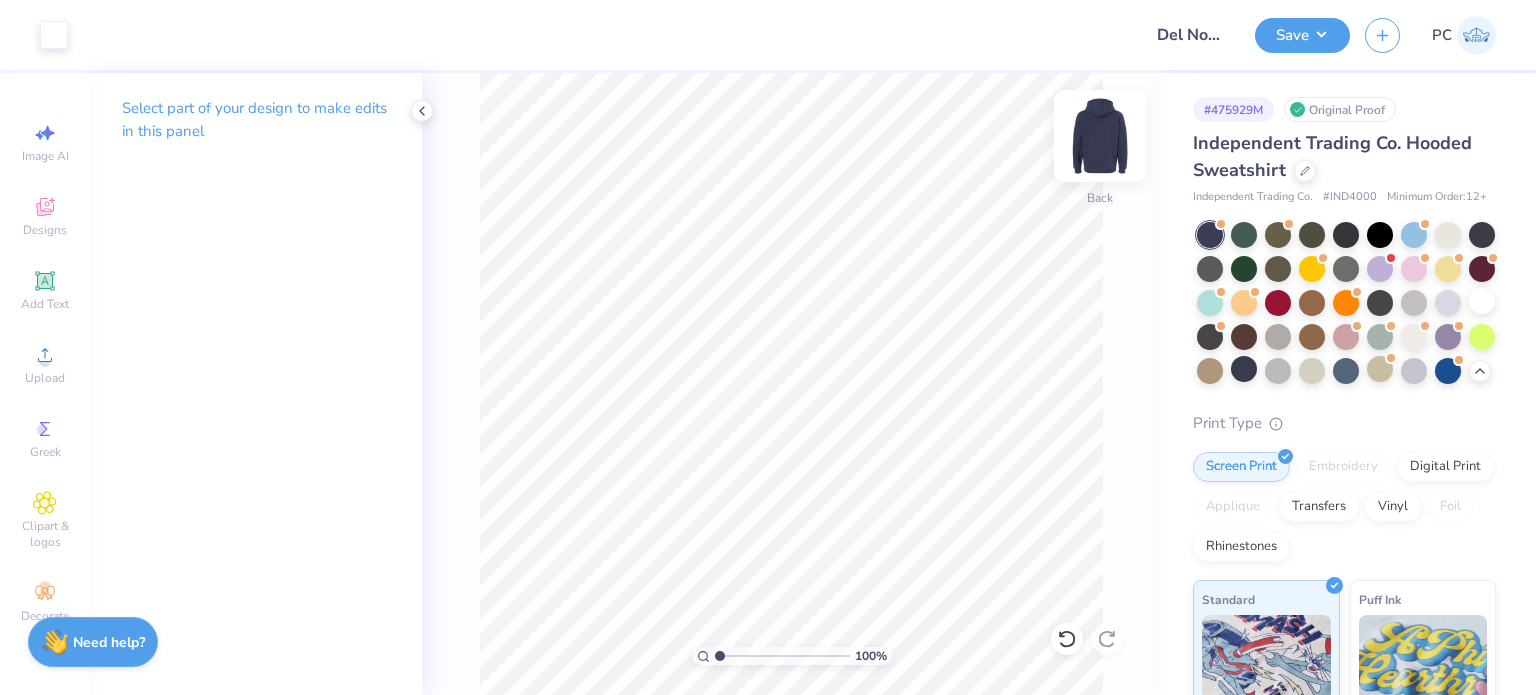 click at bounding box center [1100, 136] 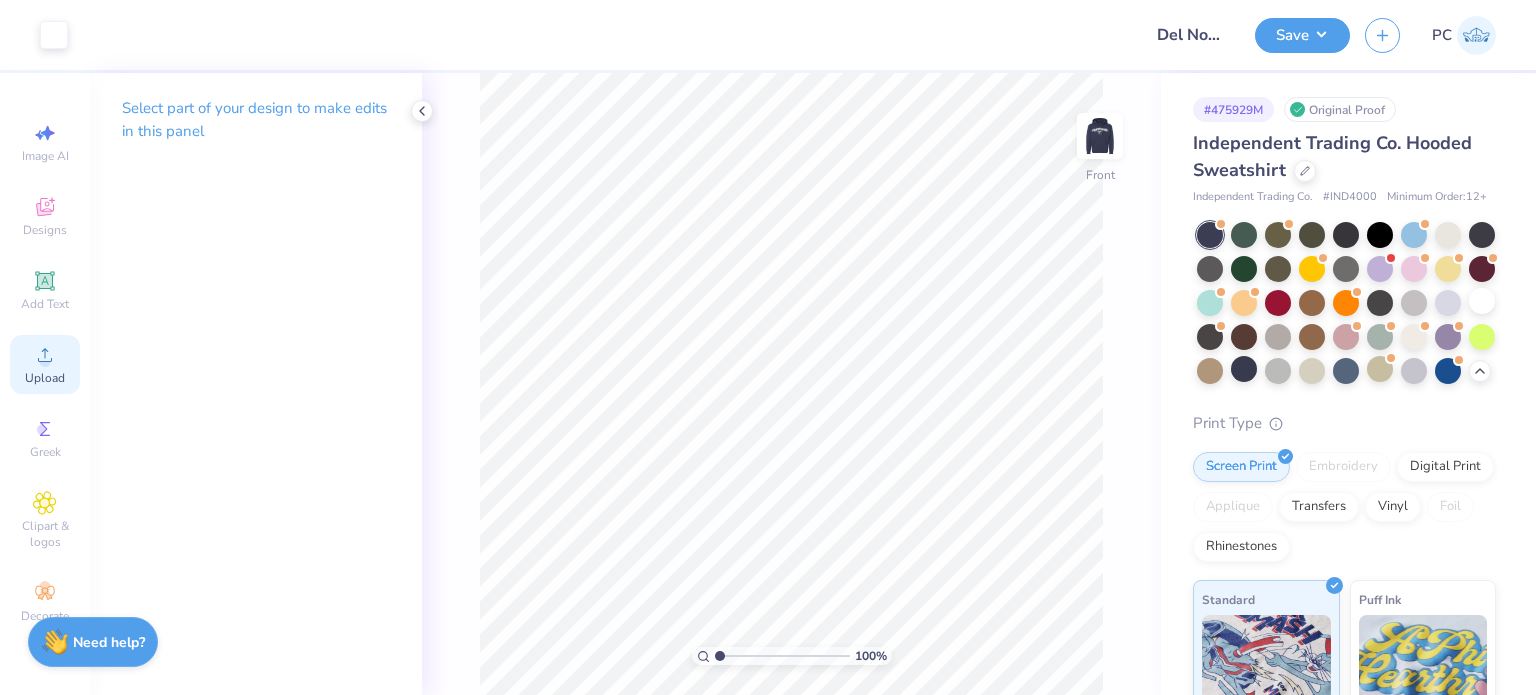 click on "Upload" at bounding box center (45, 364) 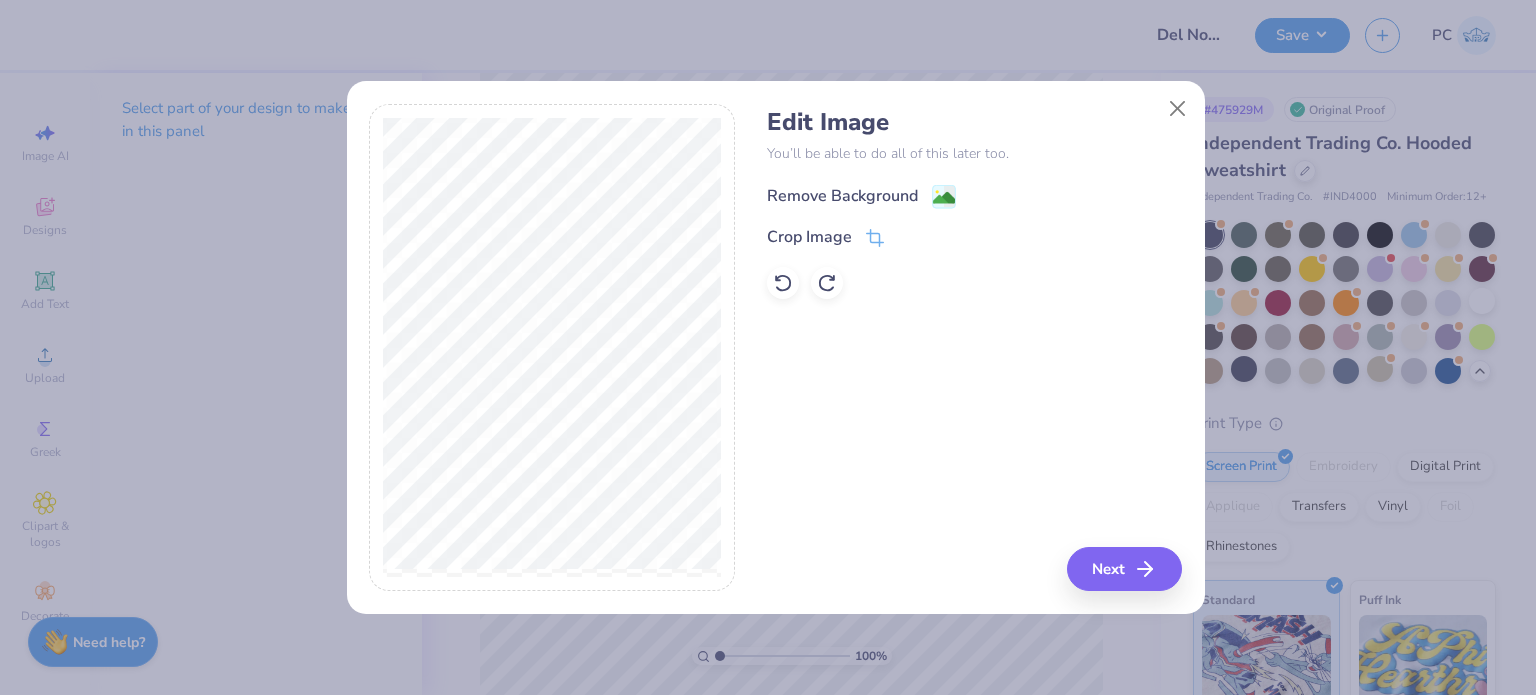 click 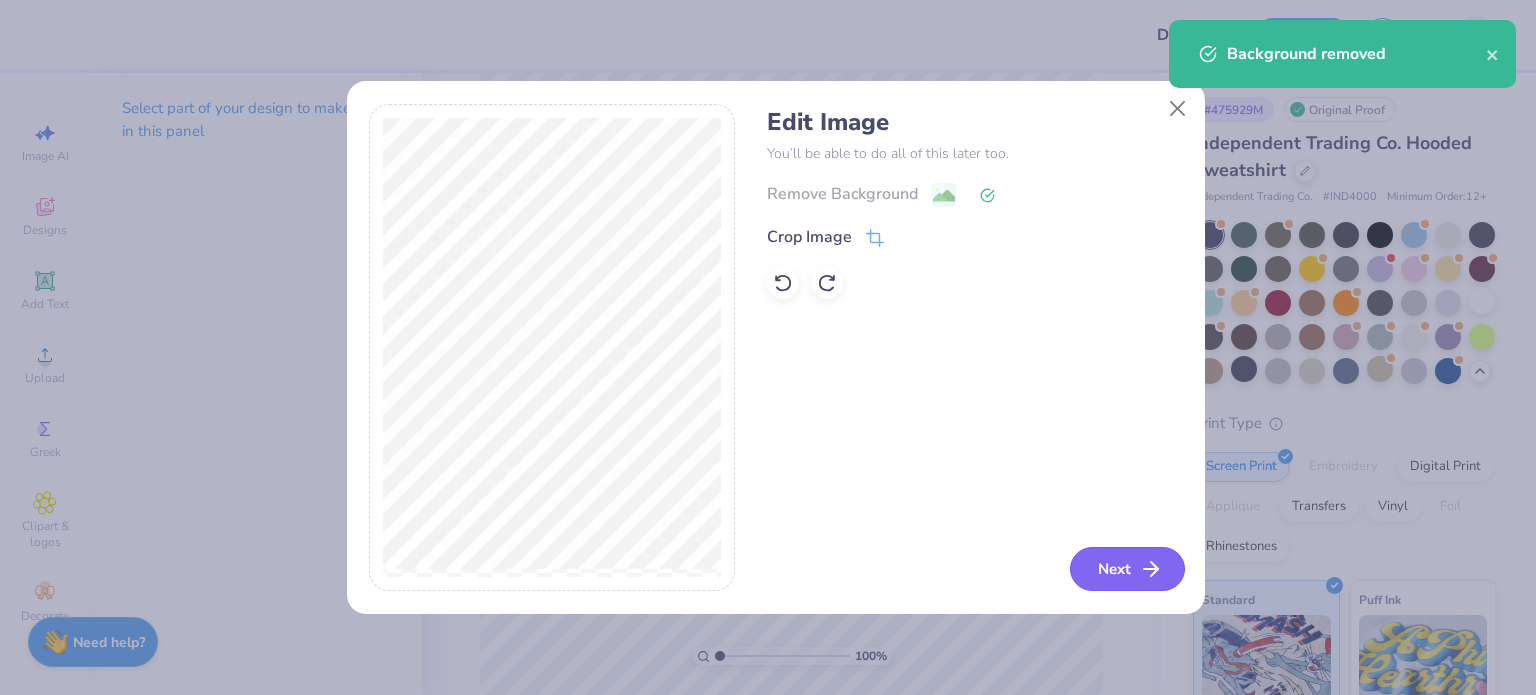 click on "Next" at bounding box center [1127, 569] 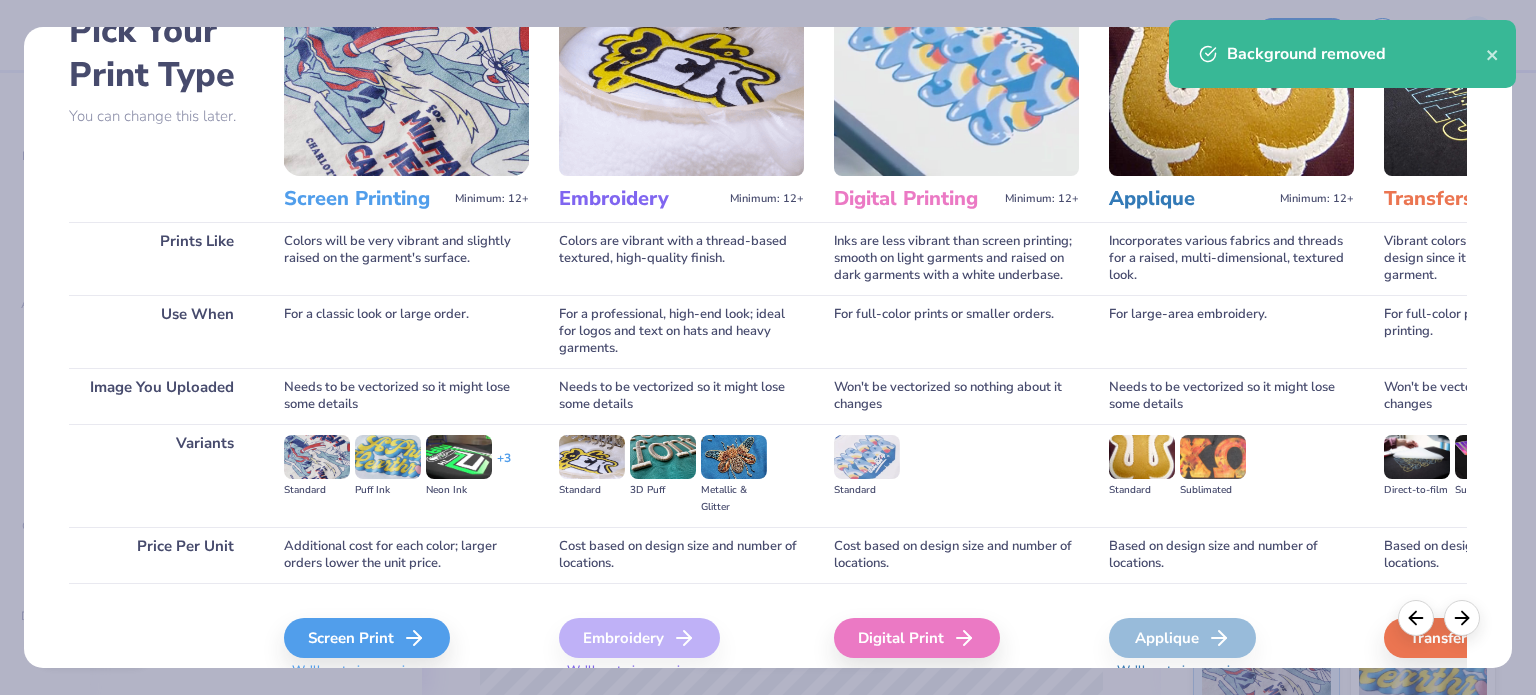 scroll, scrollTop: 201, scrollLeft: 0, axis: vertical 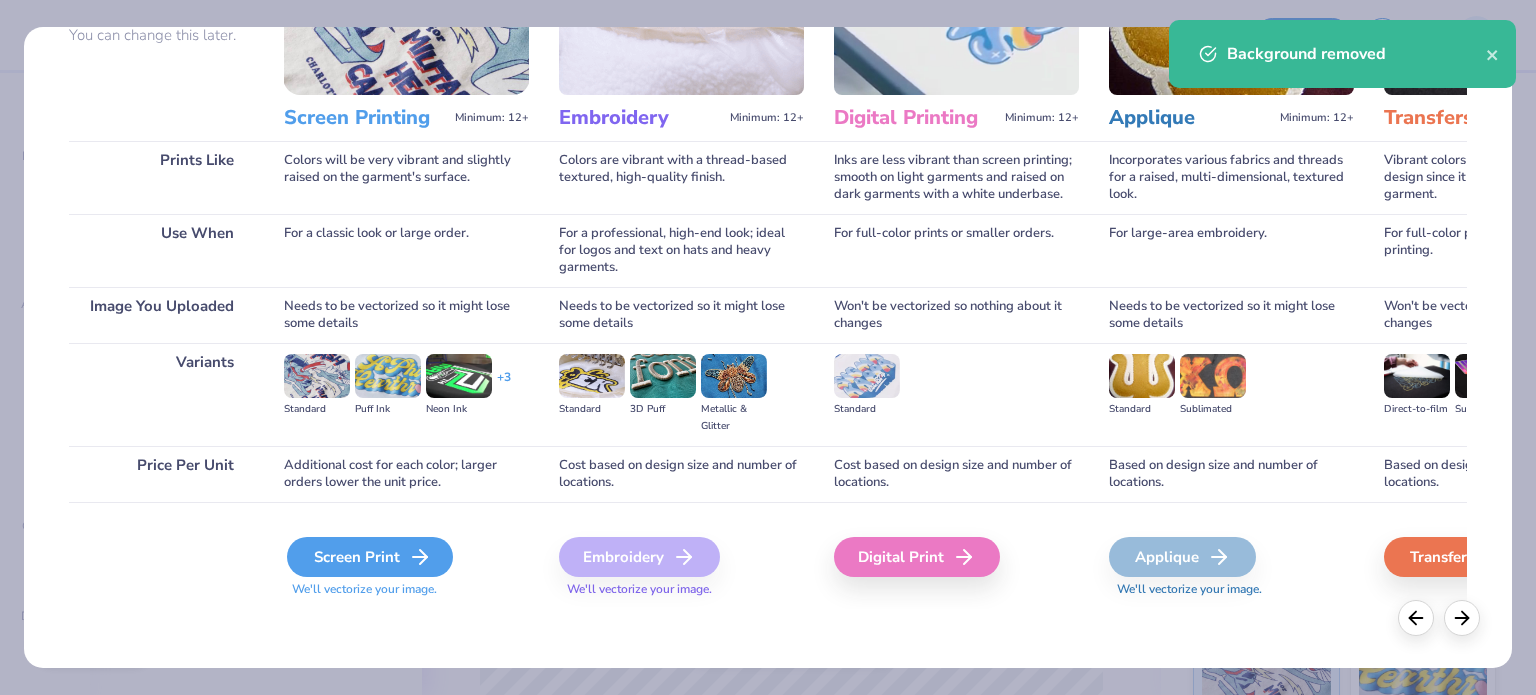 click on "Screen Print" at bounding box center [370, 557] 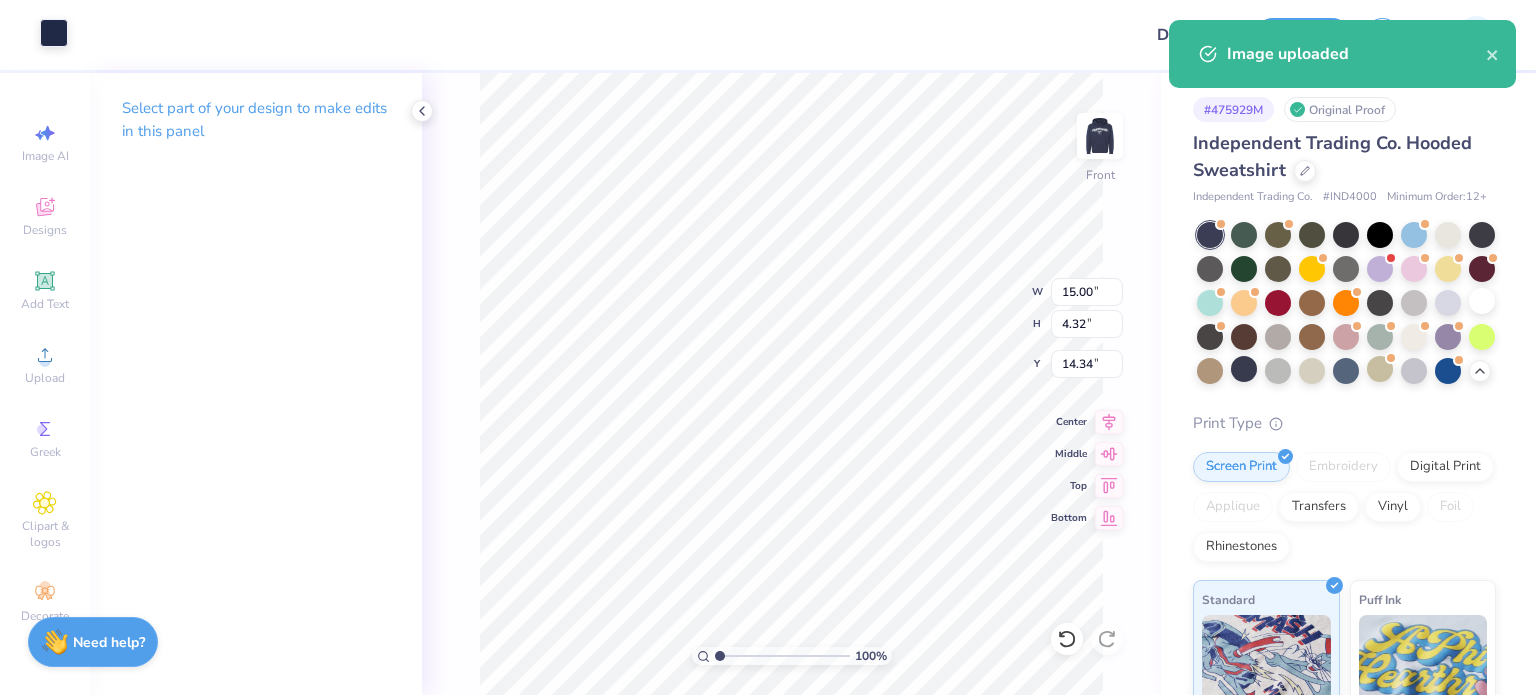 click at bounding box center (54, 33) 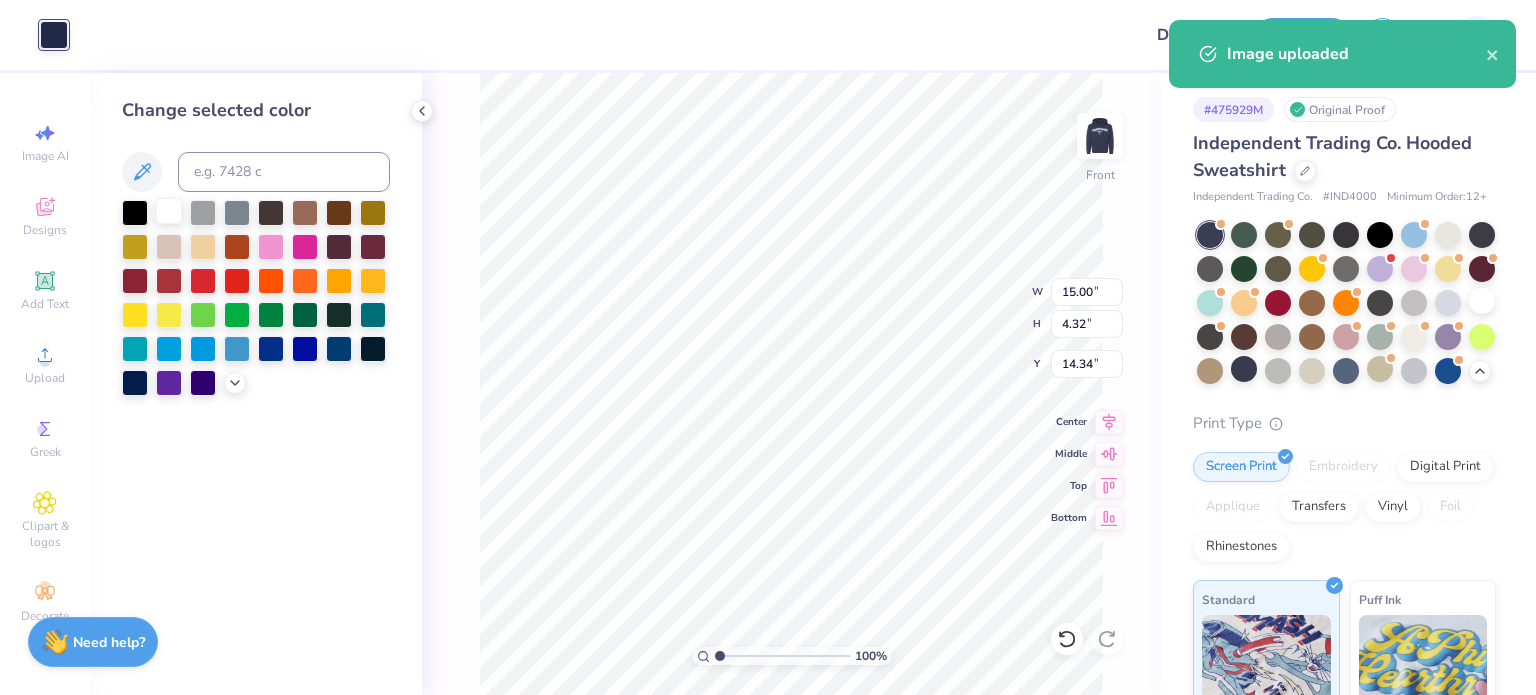 click at bounding box center [169, 211] 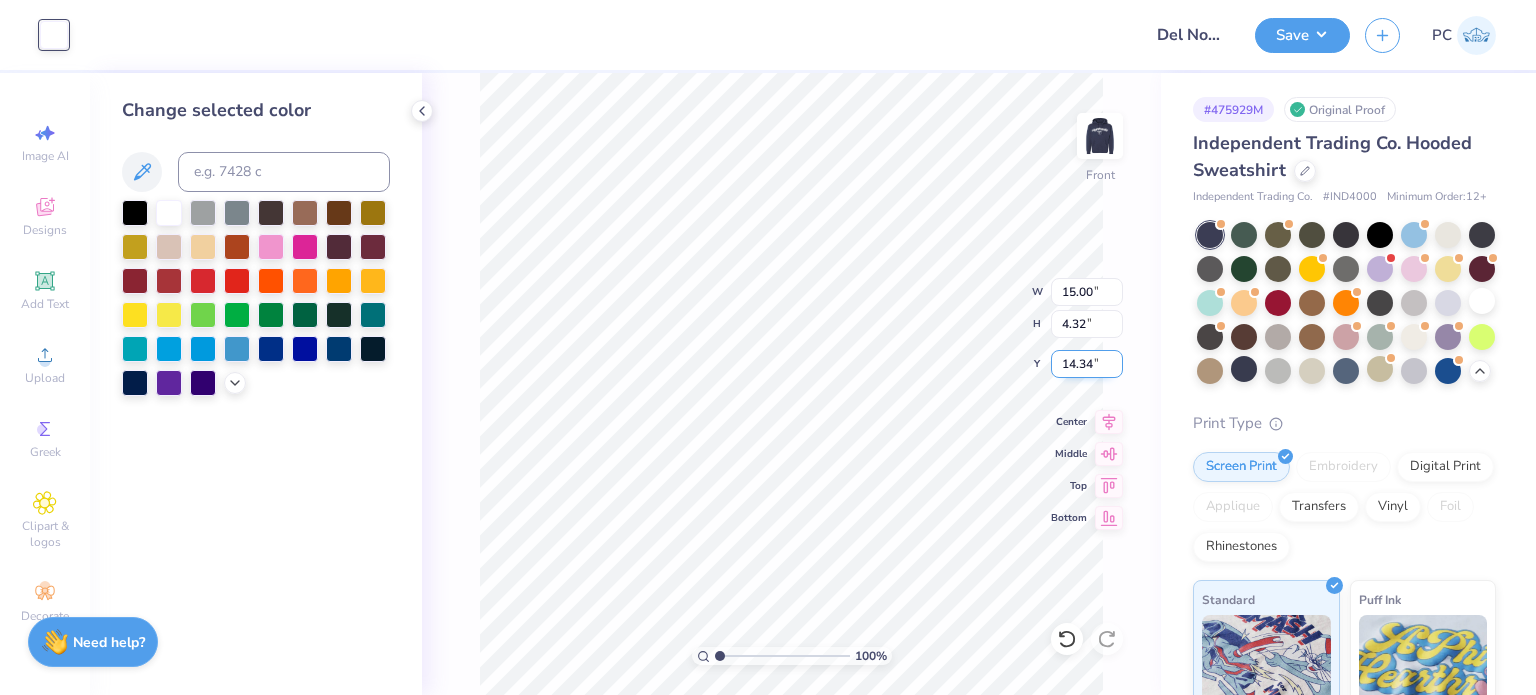 drag, startPoint x: 1076, startPoint y: 359, endPoint x: 1062, endPoint y: 359, distance: 14 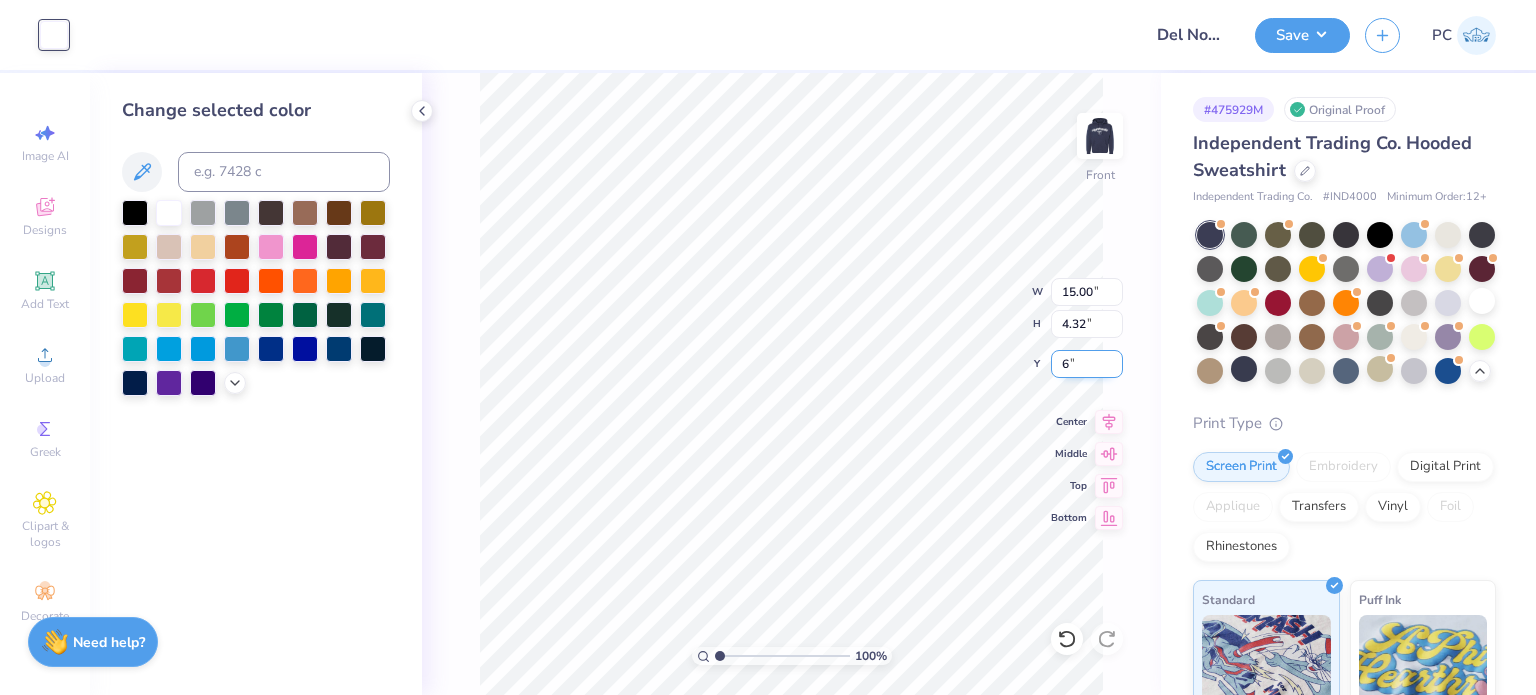 type on "6.00" 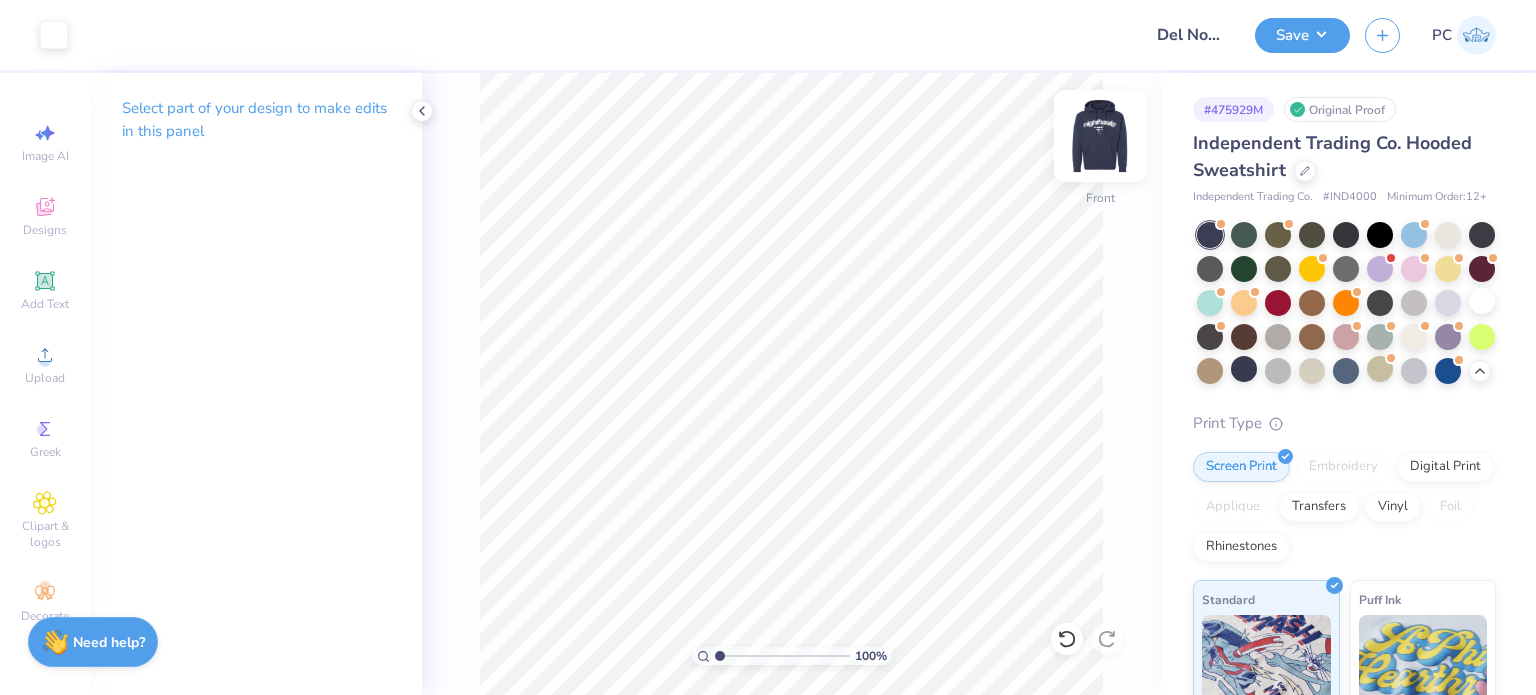 click at bounding box center [1100, 136] 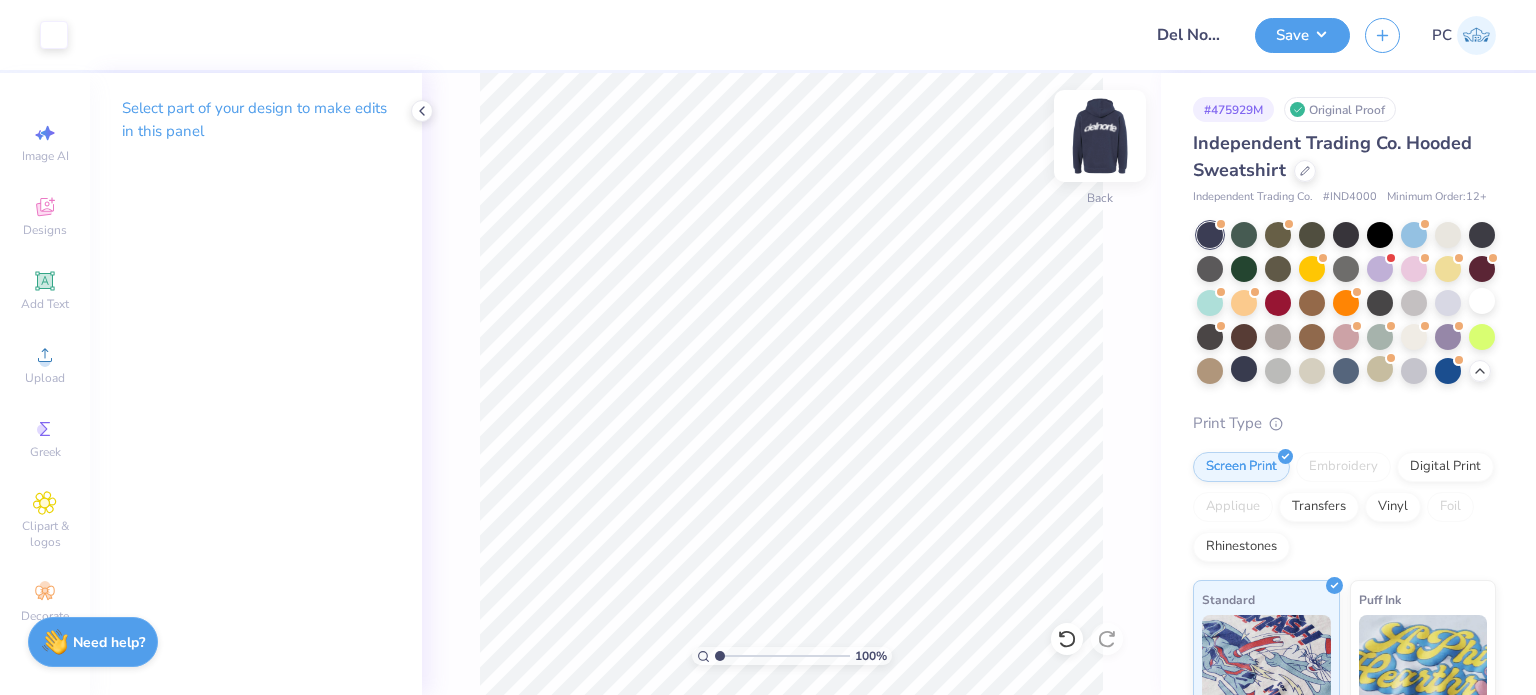 click at bounding box center [1100, 136] 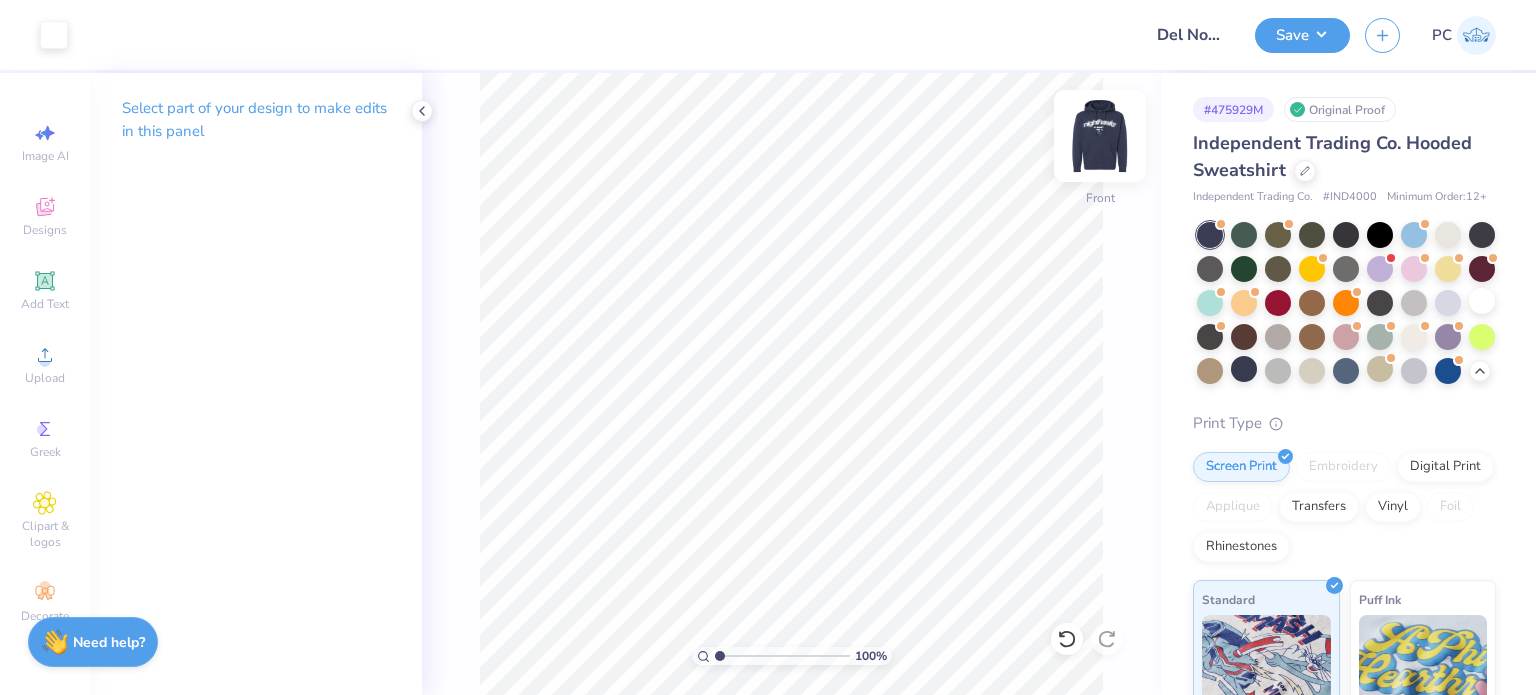 click at bounding box center [1100, 136] 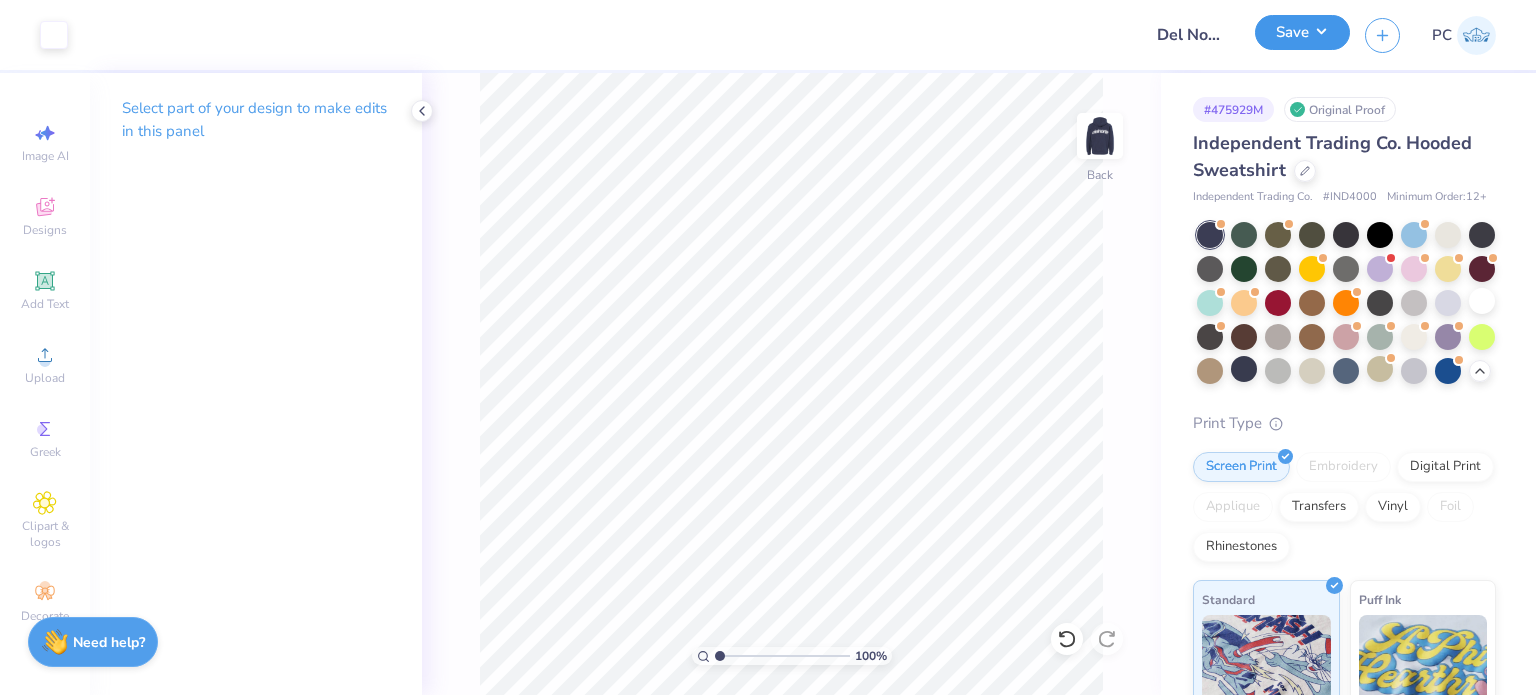 click on "Save" at bounding box center [1302, 32] 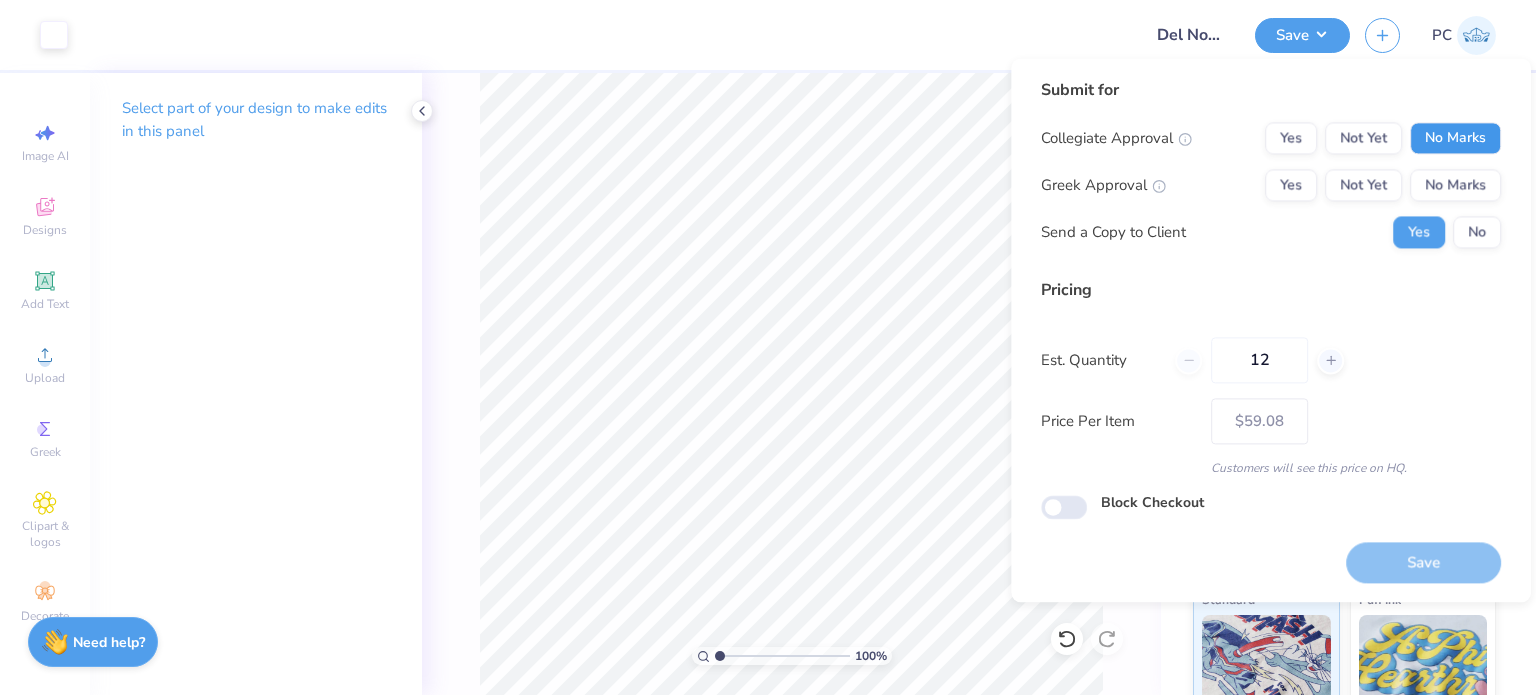 click on "No Marks" at bounding box center (1455, 138) 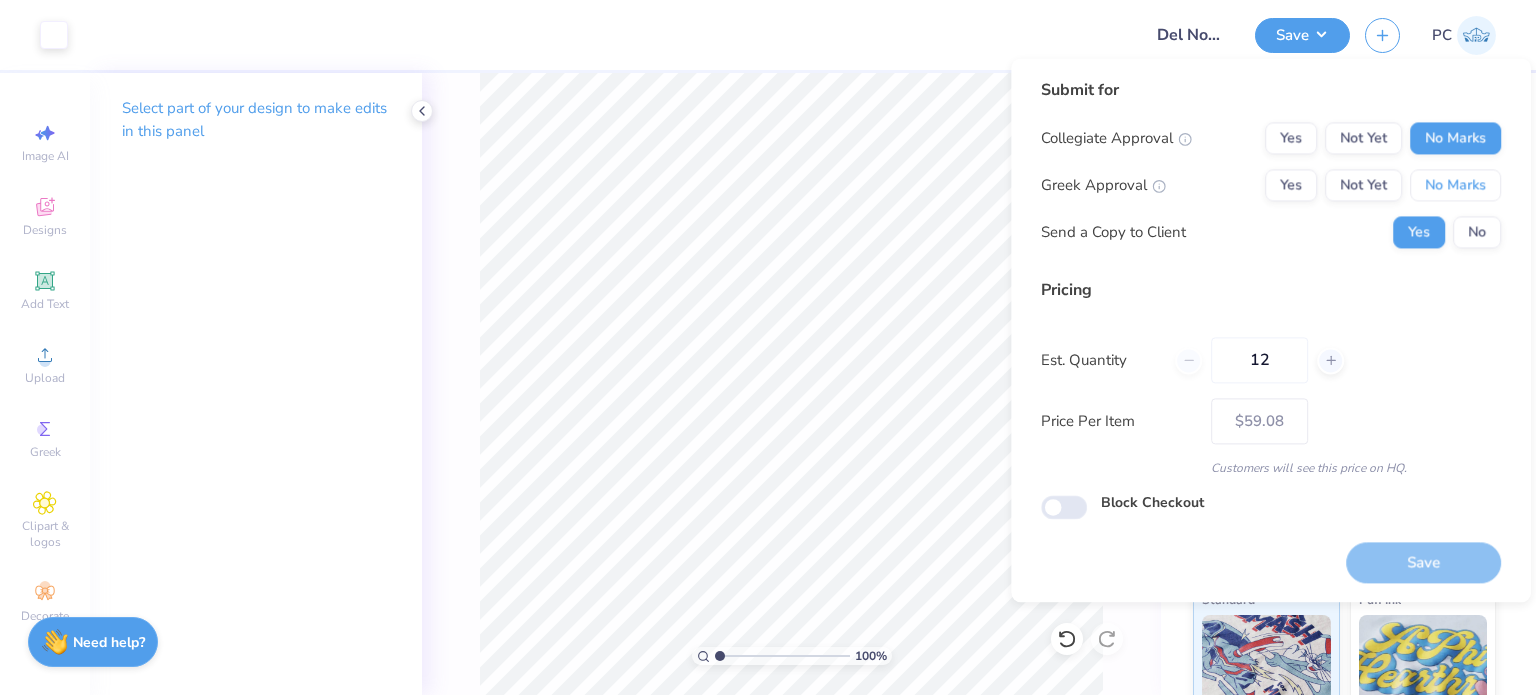 click on "No Marks" at bounding box center [1455, 185] 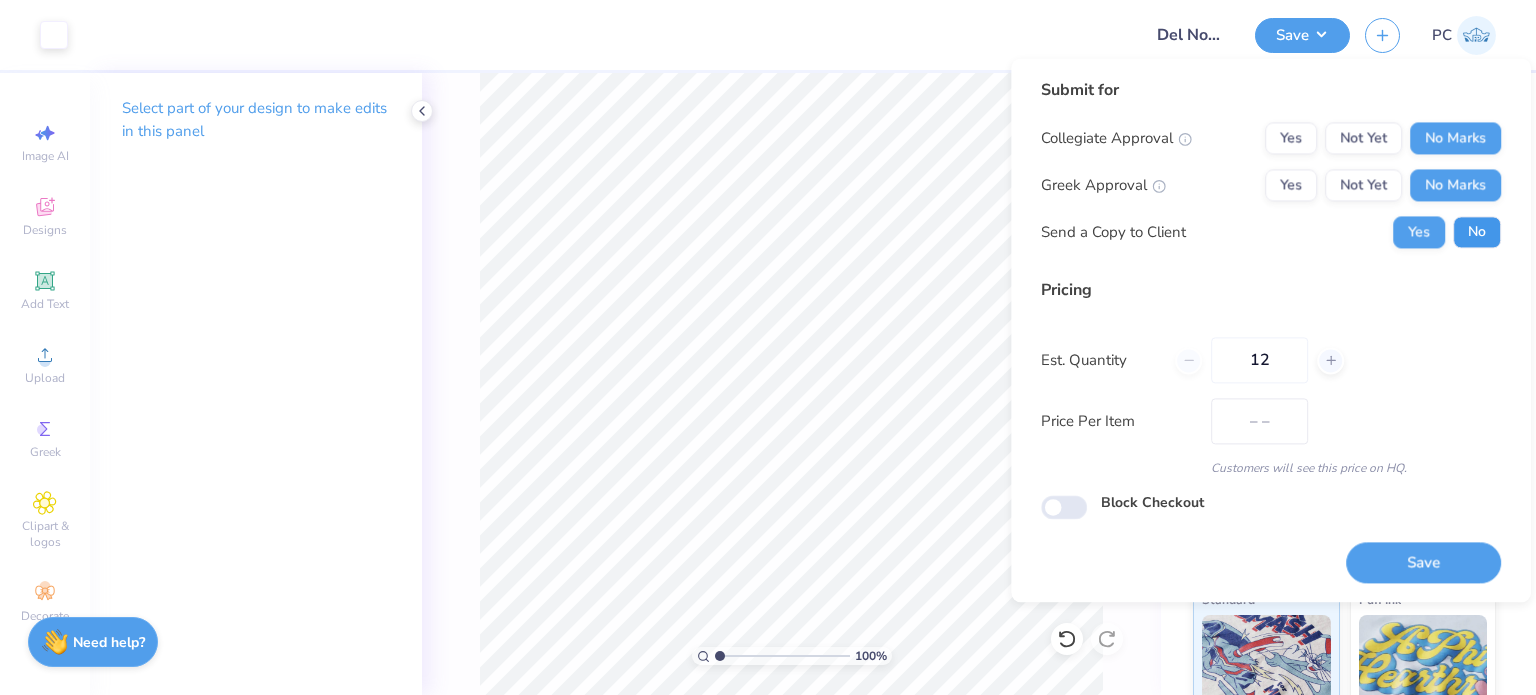 click on "No" at bounding box center (1477, 232) 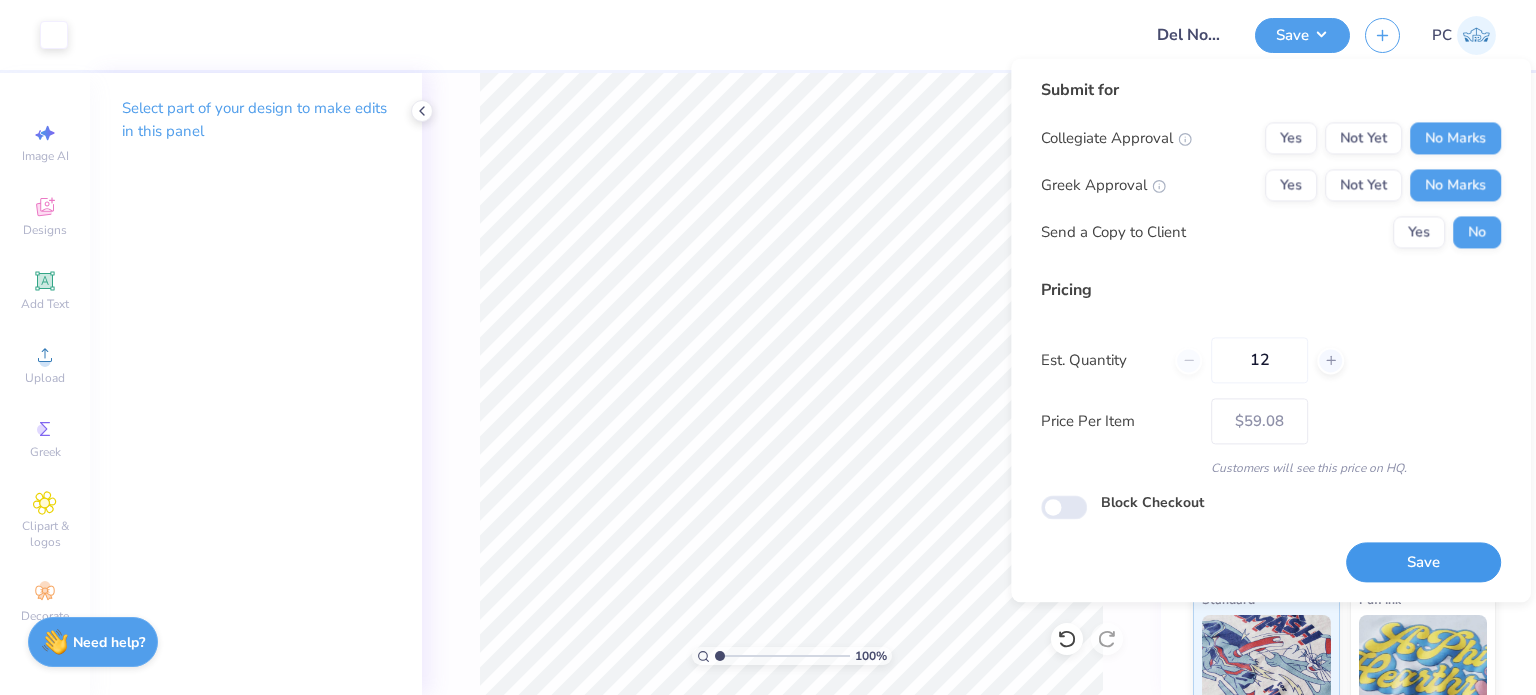 click on "Save" at bounding box center (1423, 562) 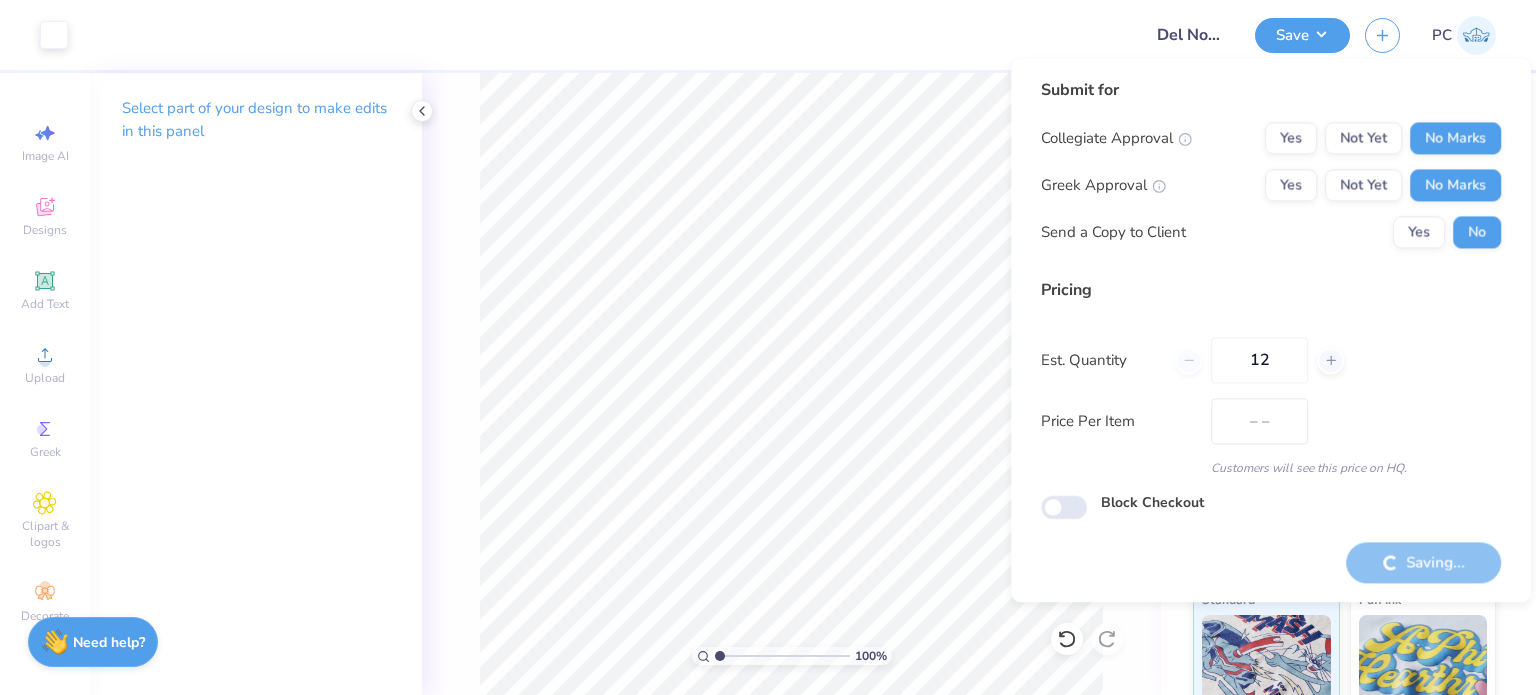 type on "$59.08" 